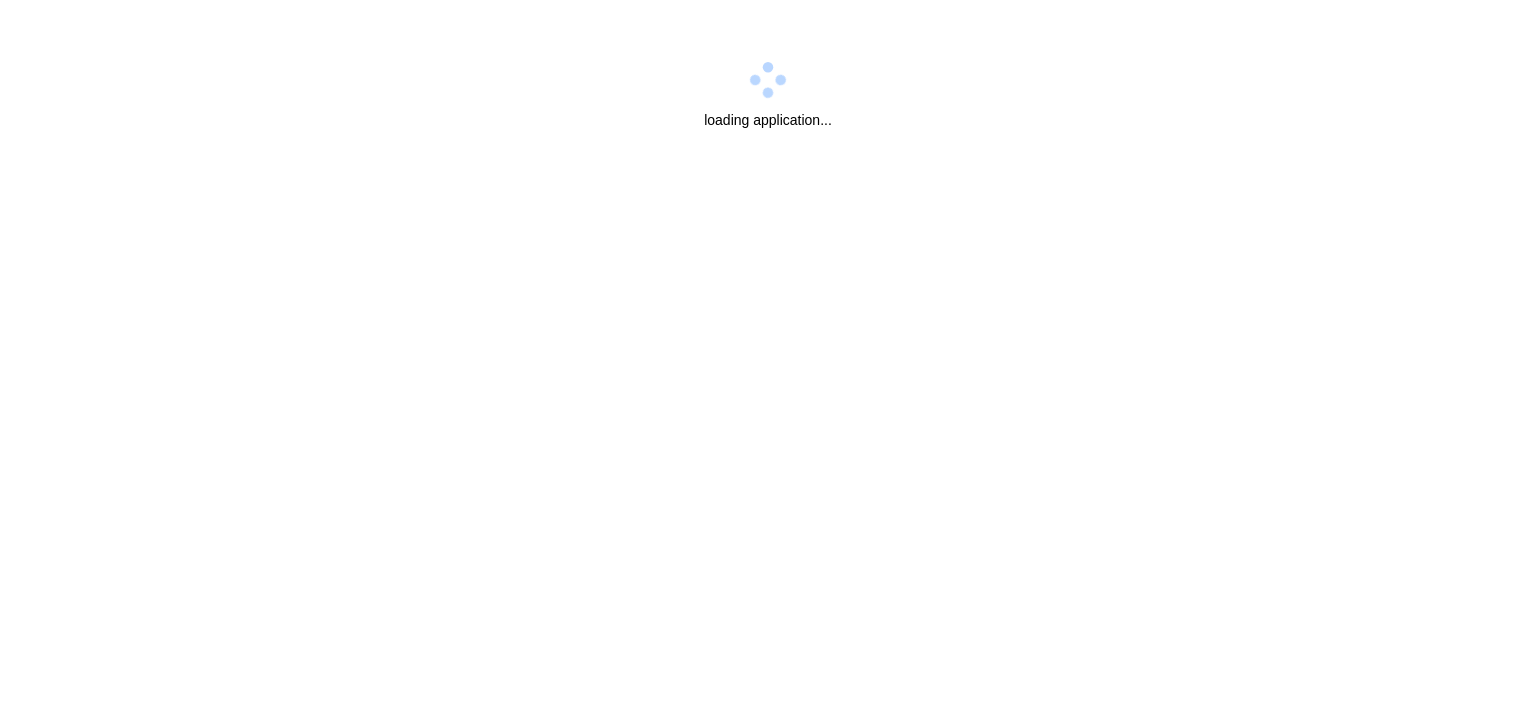 scroll, scrollTop: 0, scrollLeft: 0, axis: both 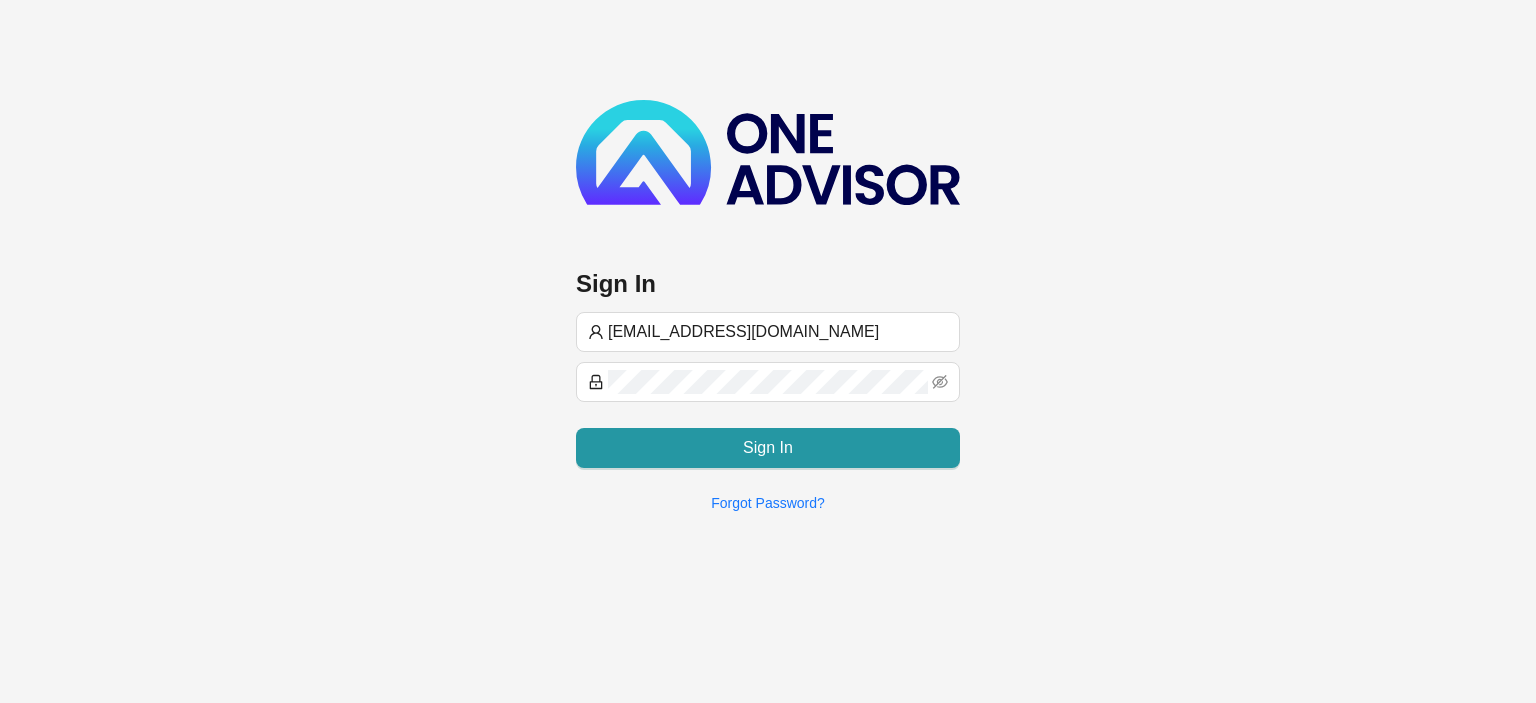 type on "[EMAIL_ADDRESS][DOMAIN_NAME]" 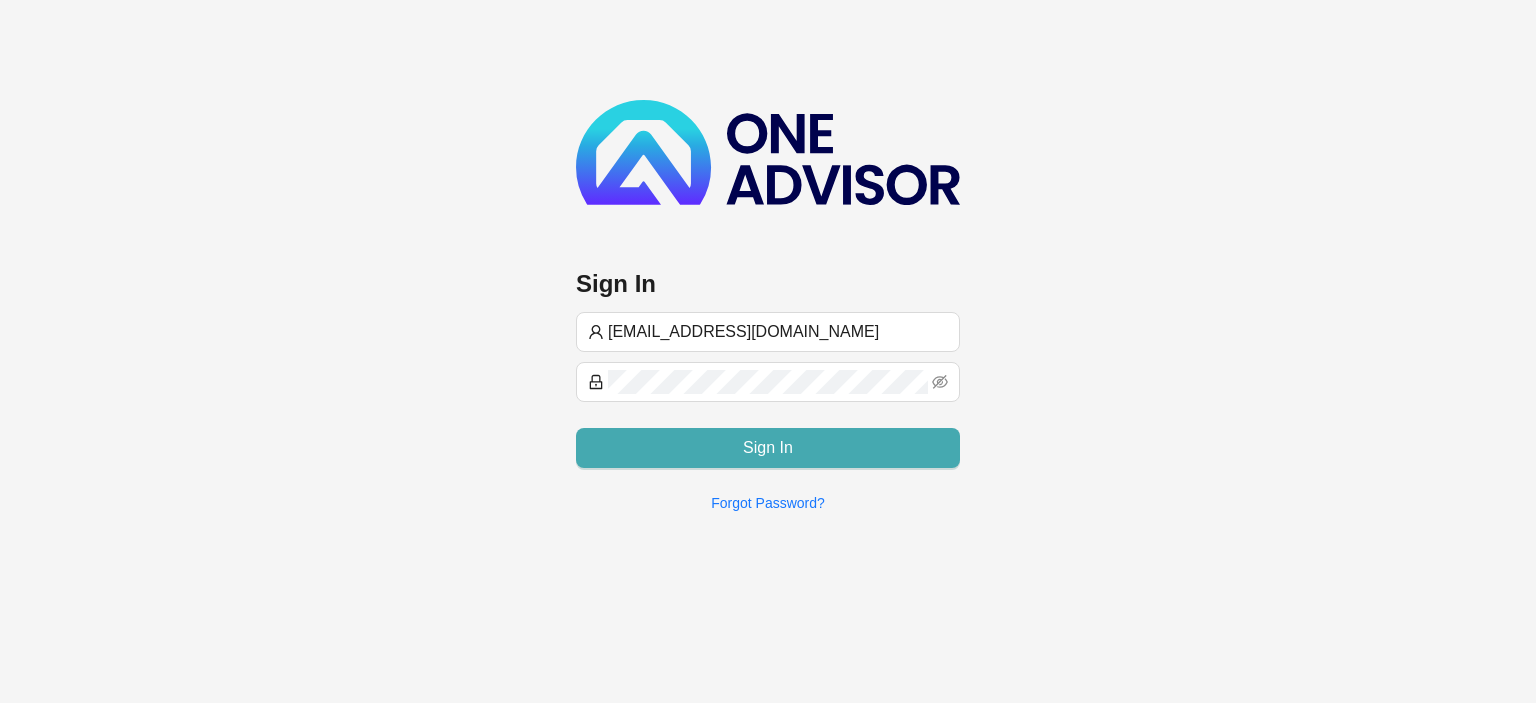 click on "Sign In" at bounding box center (768, 448) 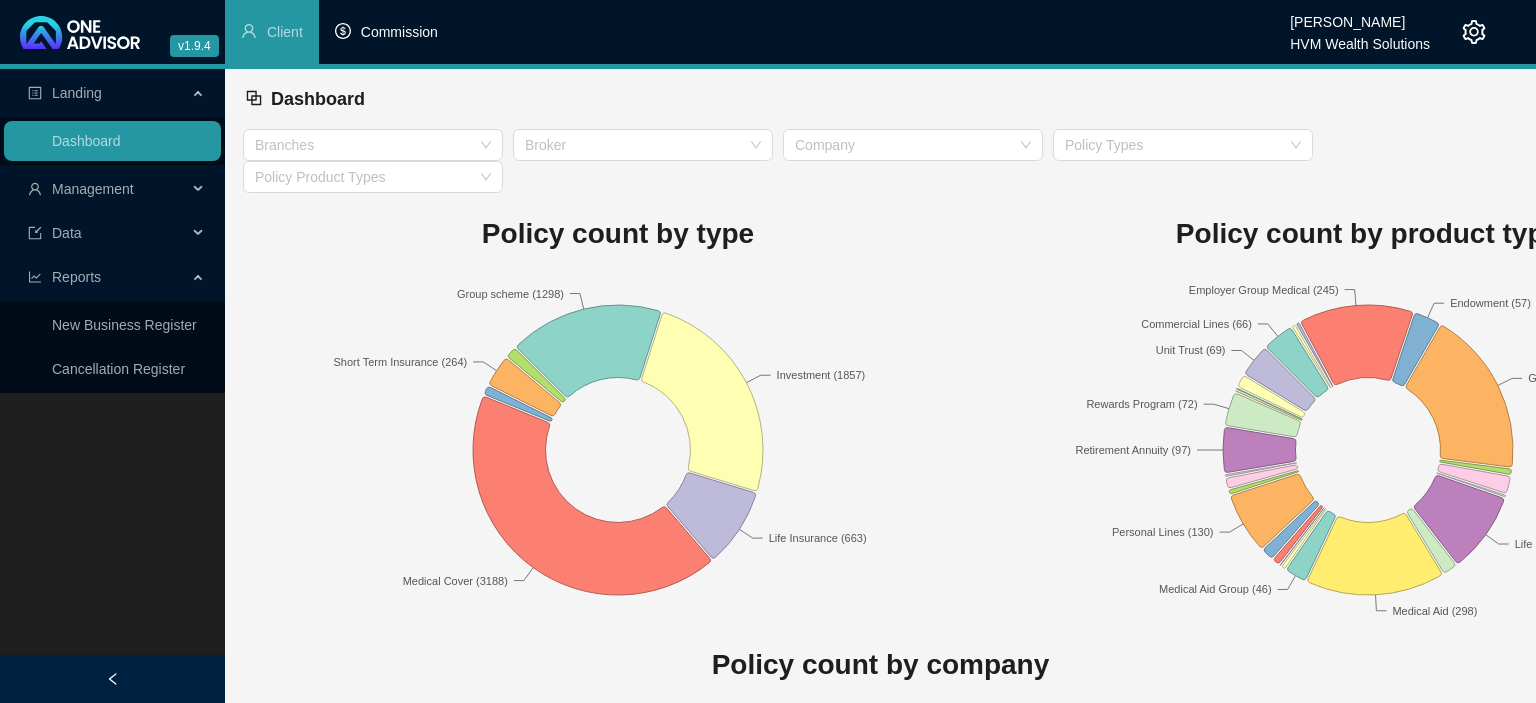click on "Commission" at bounding box center (399, 32) 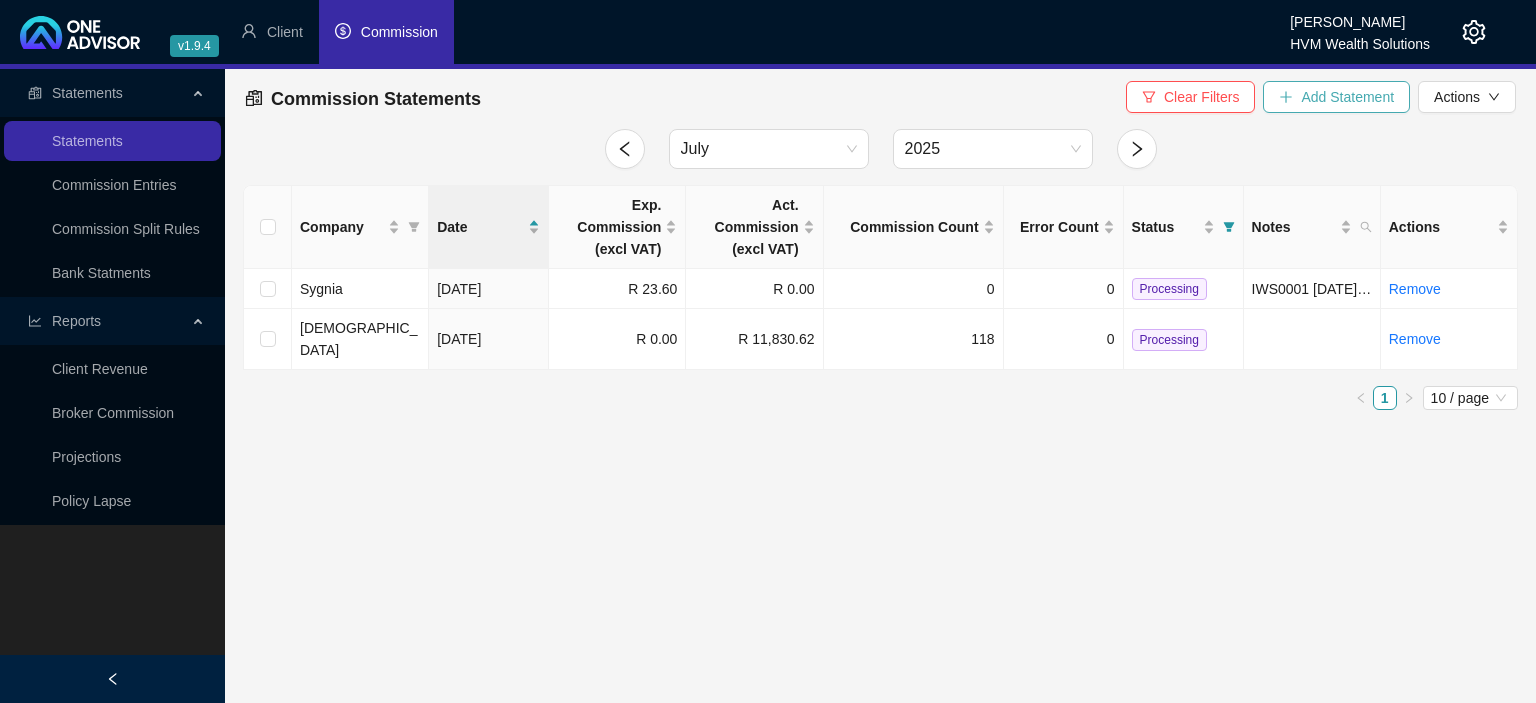 click on "Add Statement" at bounding box center [1347, 97] 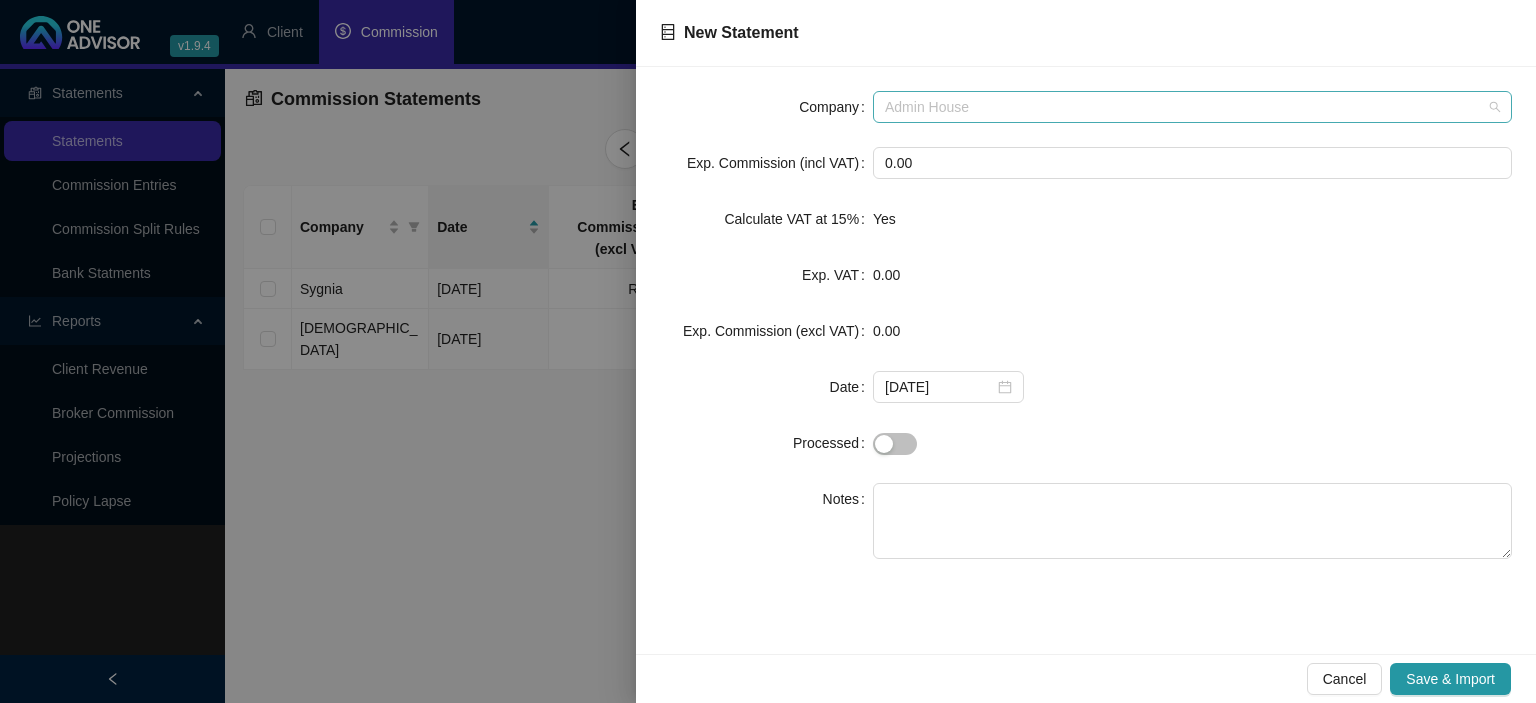 click on "Admin House" at bounding box center [1192, 107] 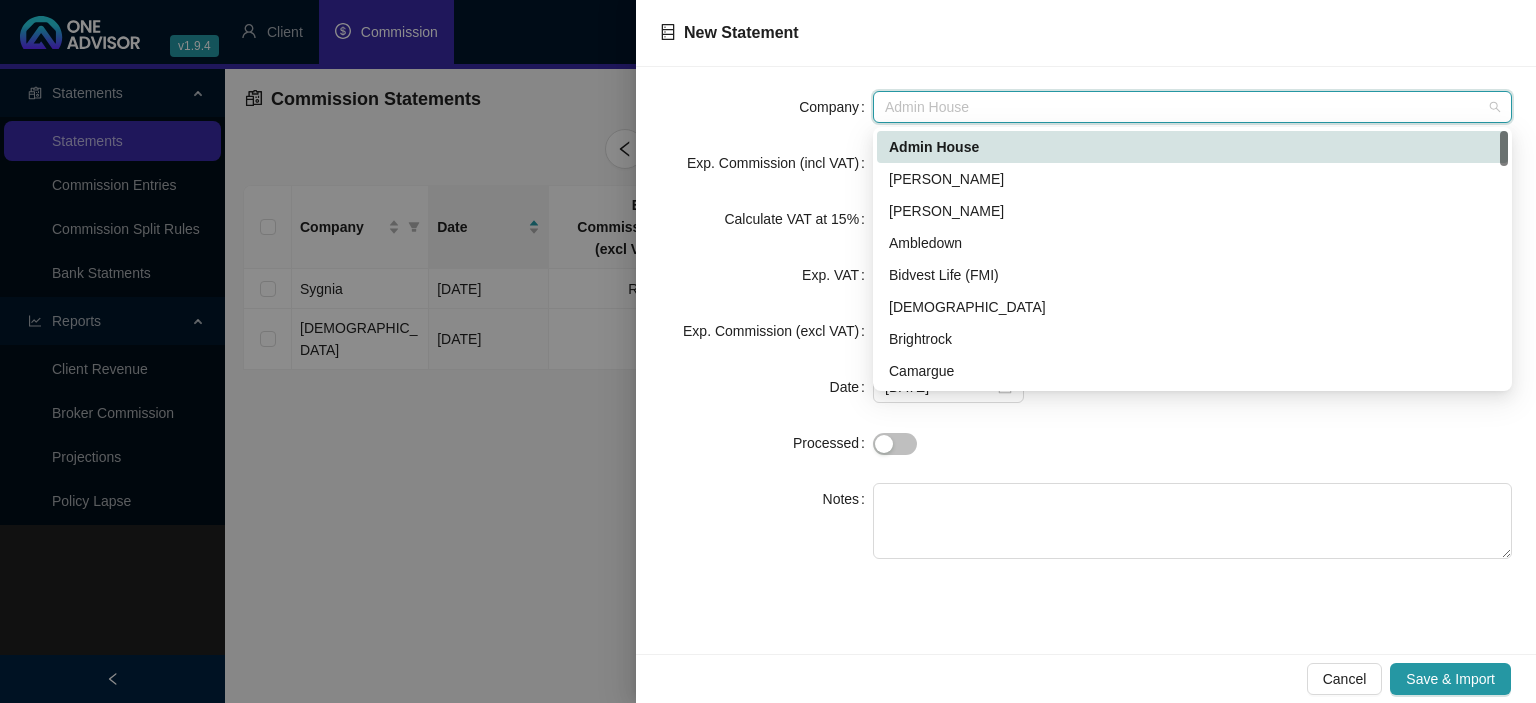 type on "d" 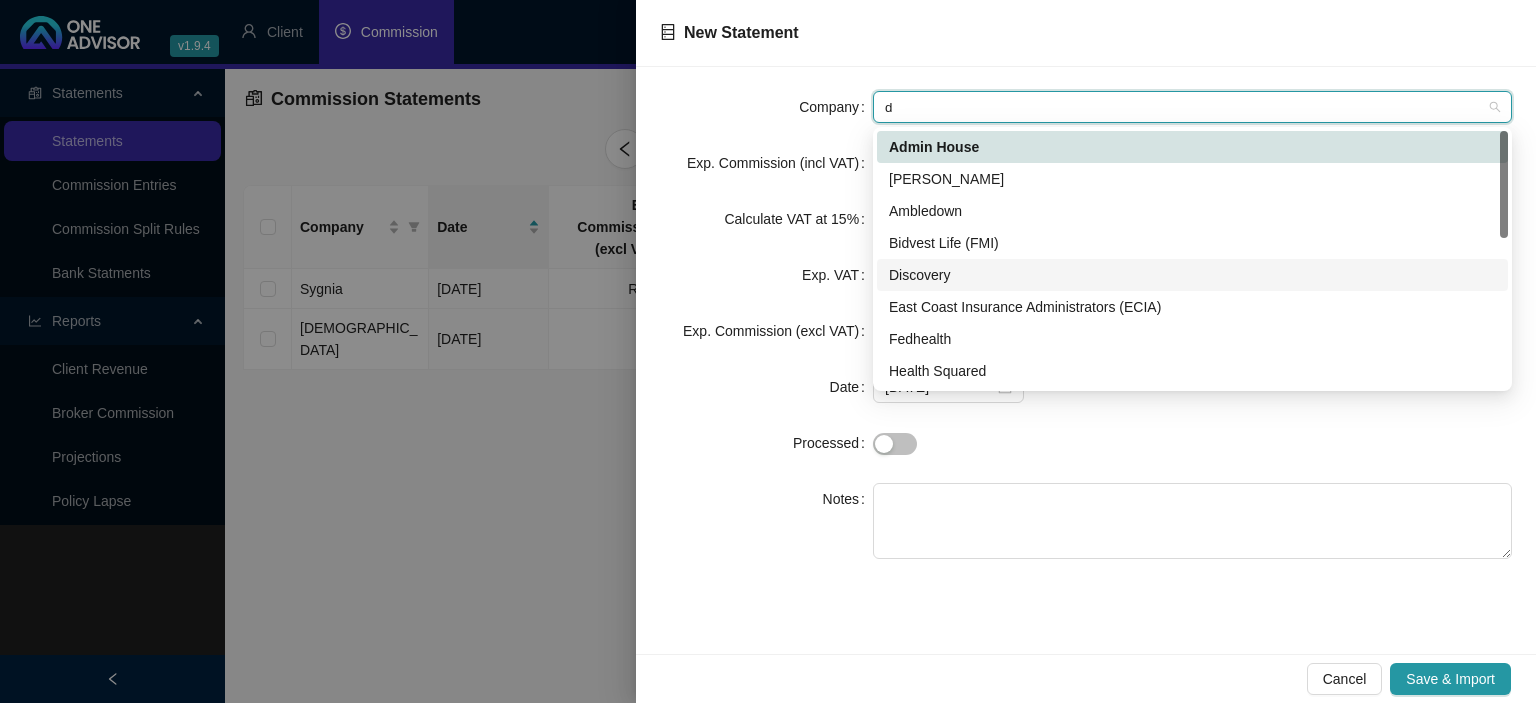 click on "Discovery" at bounding box center [1192, 275] 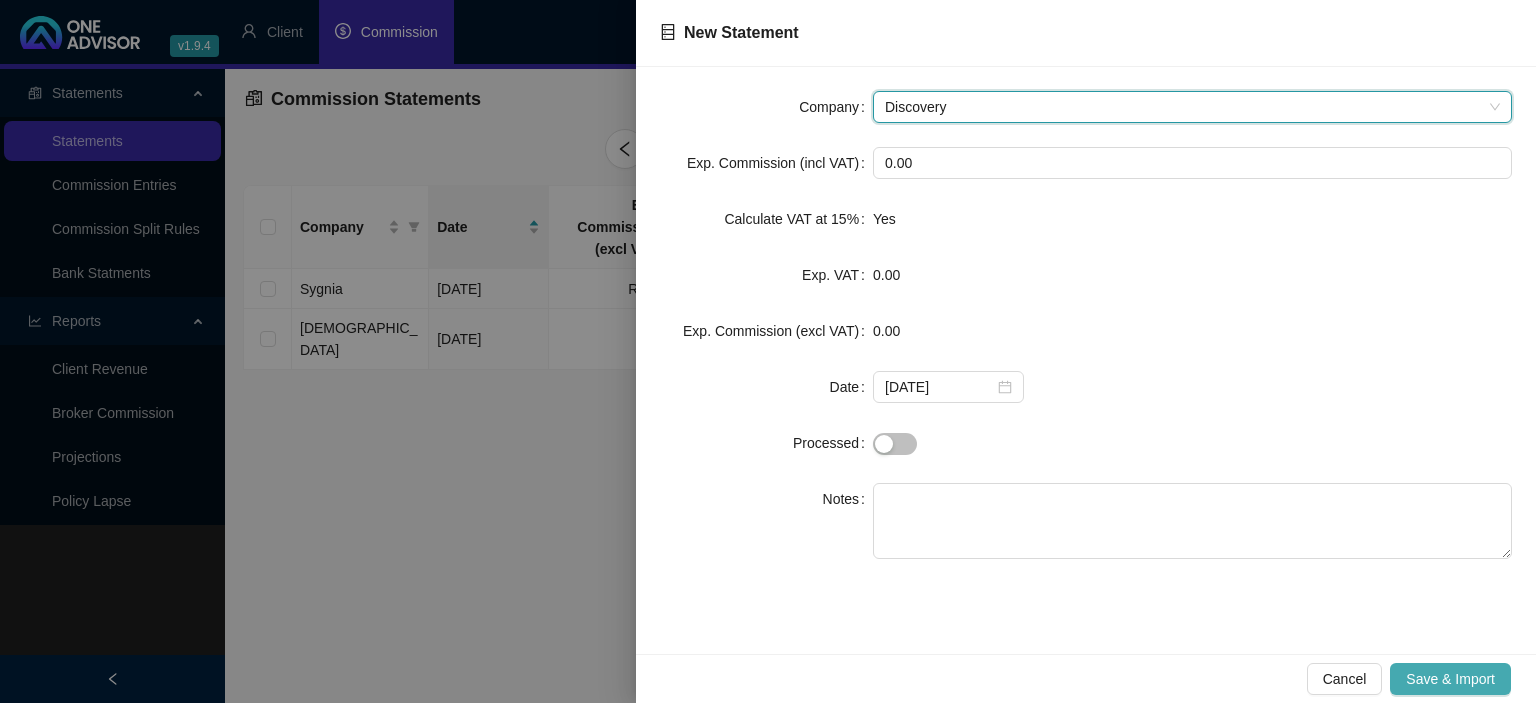 click on "Save & Import" at bounding box center [1450, 679] 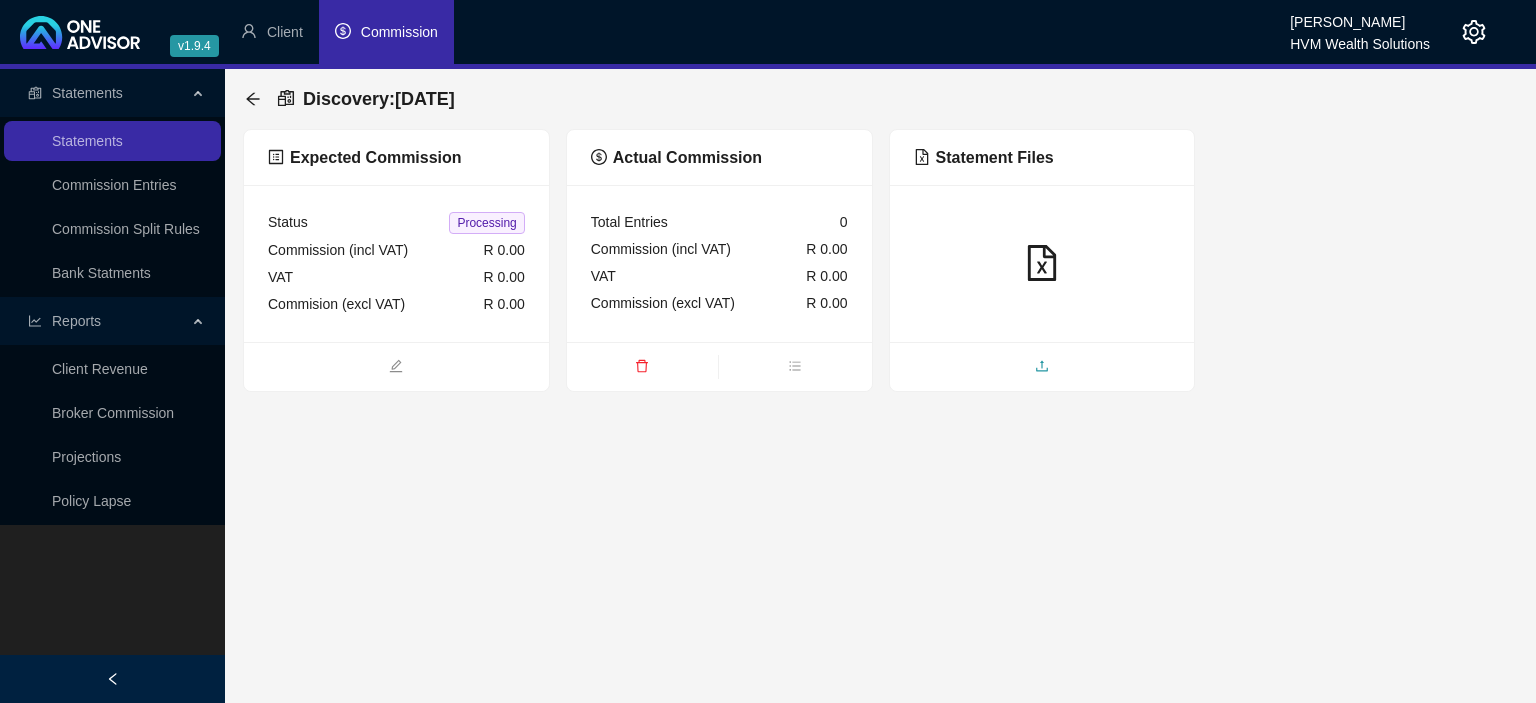 click 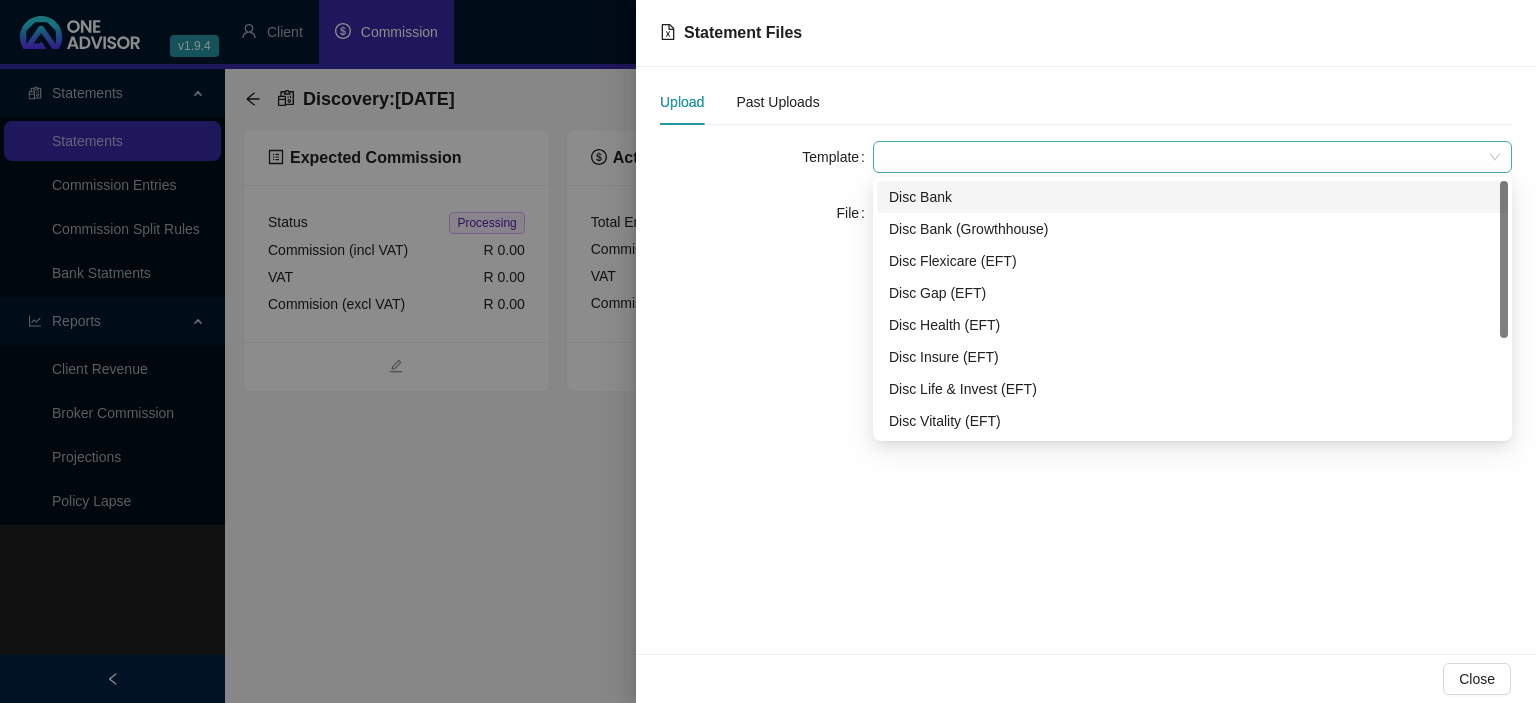 click at bounding box center [1192, 157] 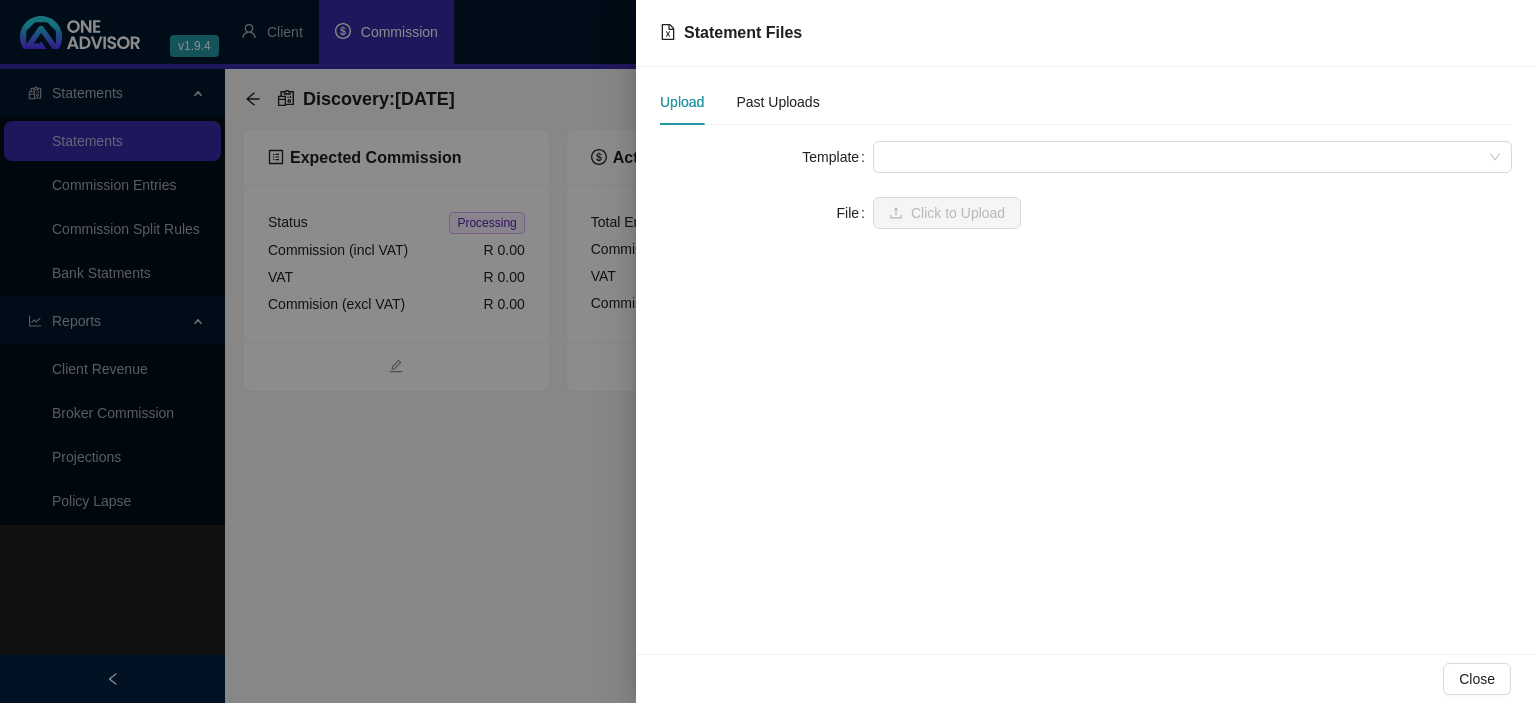 click at bounding box center [768, 351] 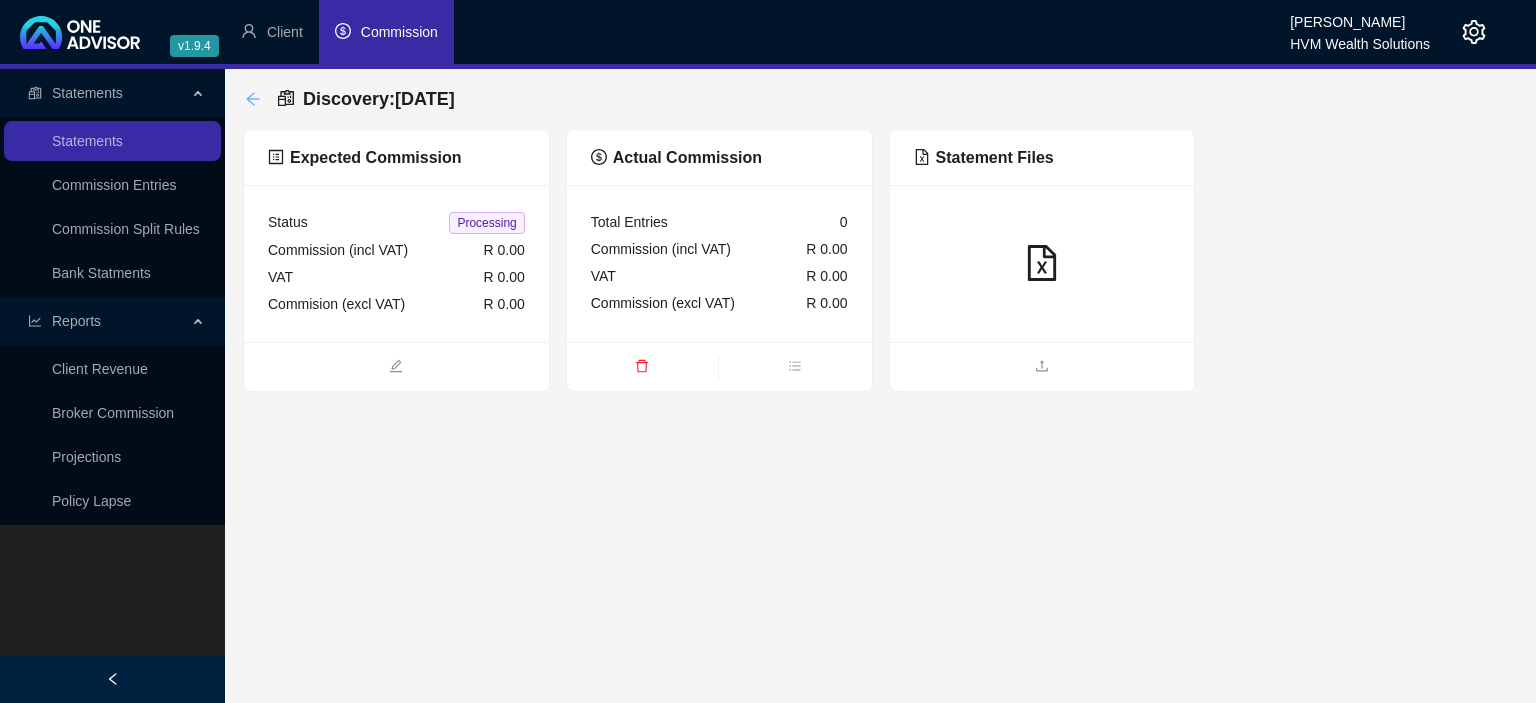 click 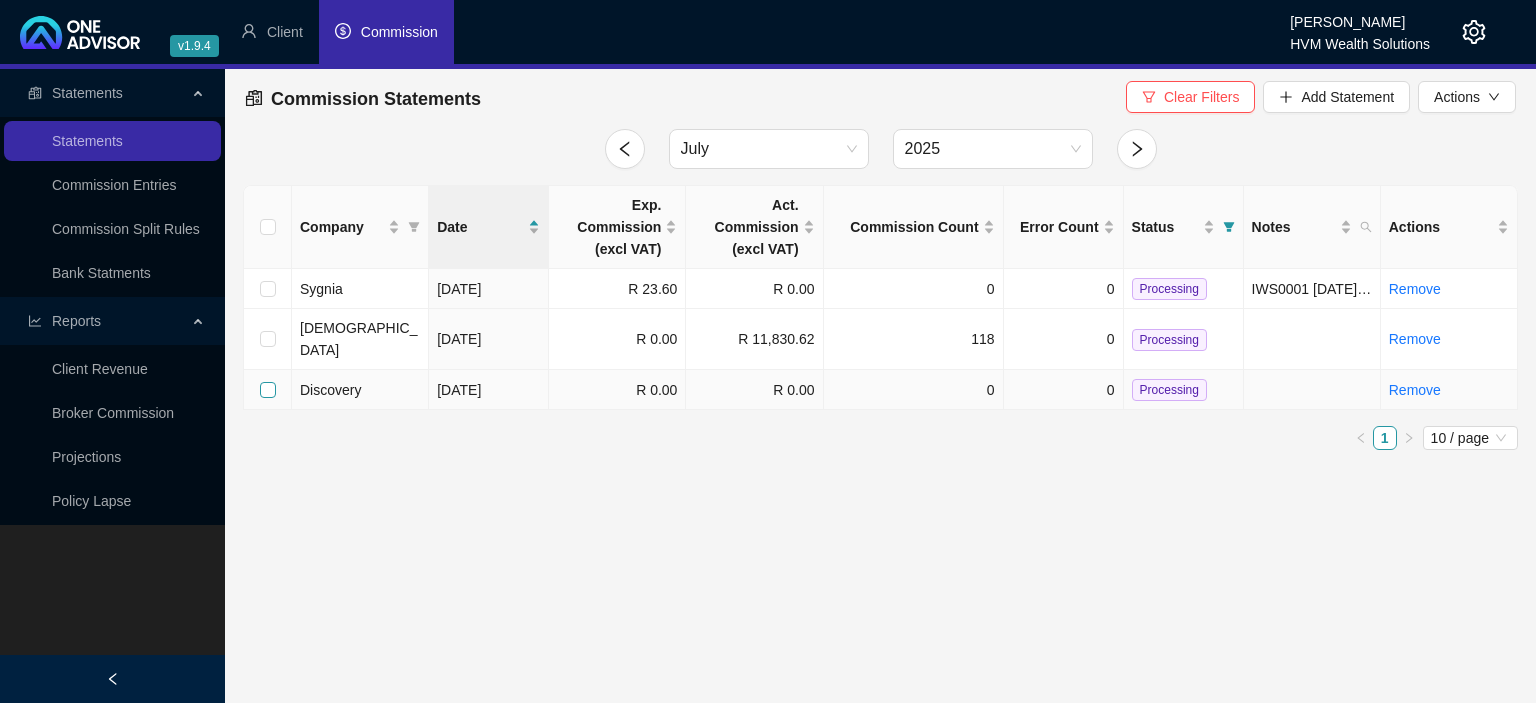 click at bounding box center (268, 390) 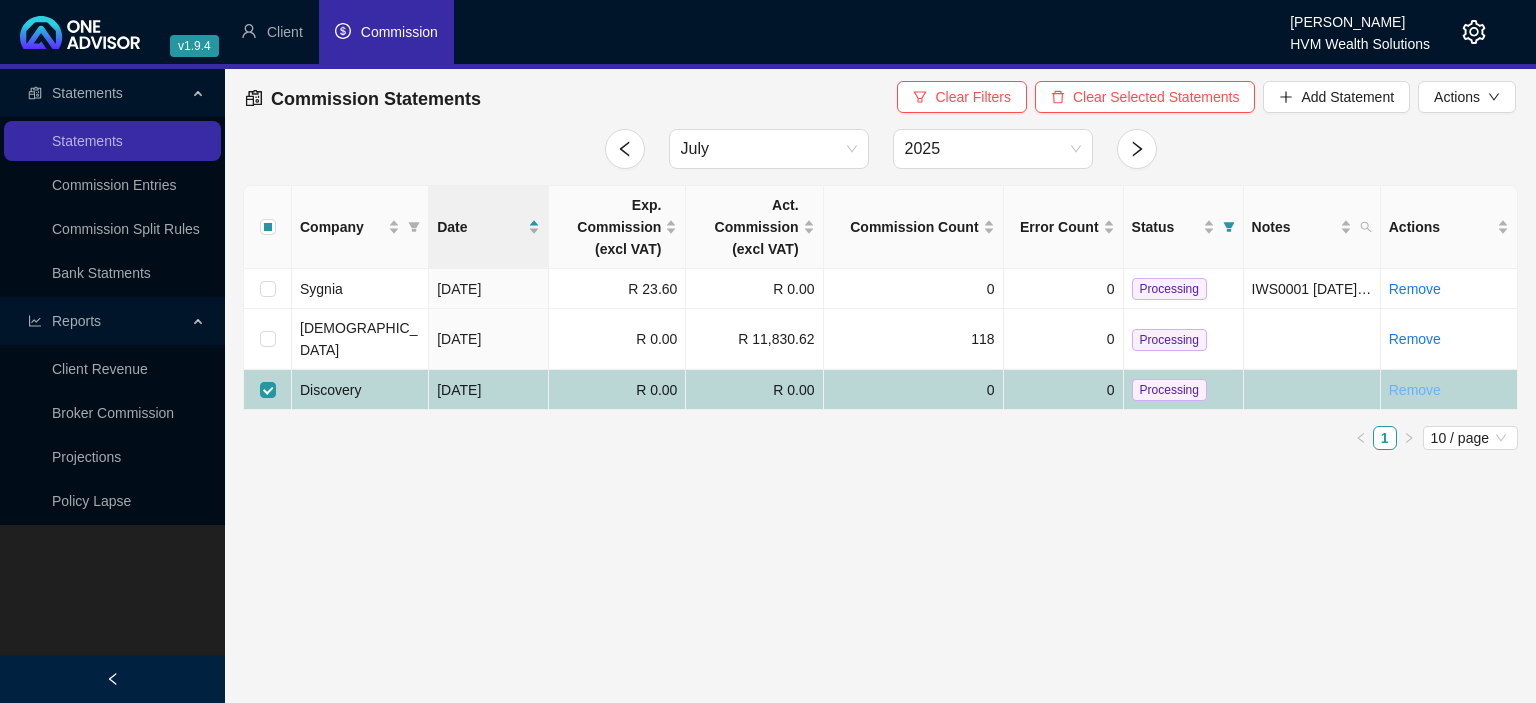 click on "Remove" at bounding box center (1415, 390) 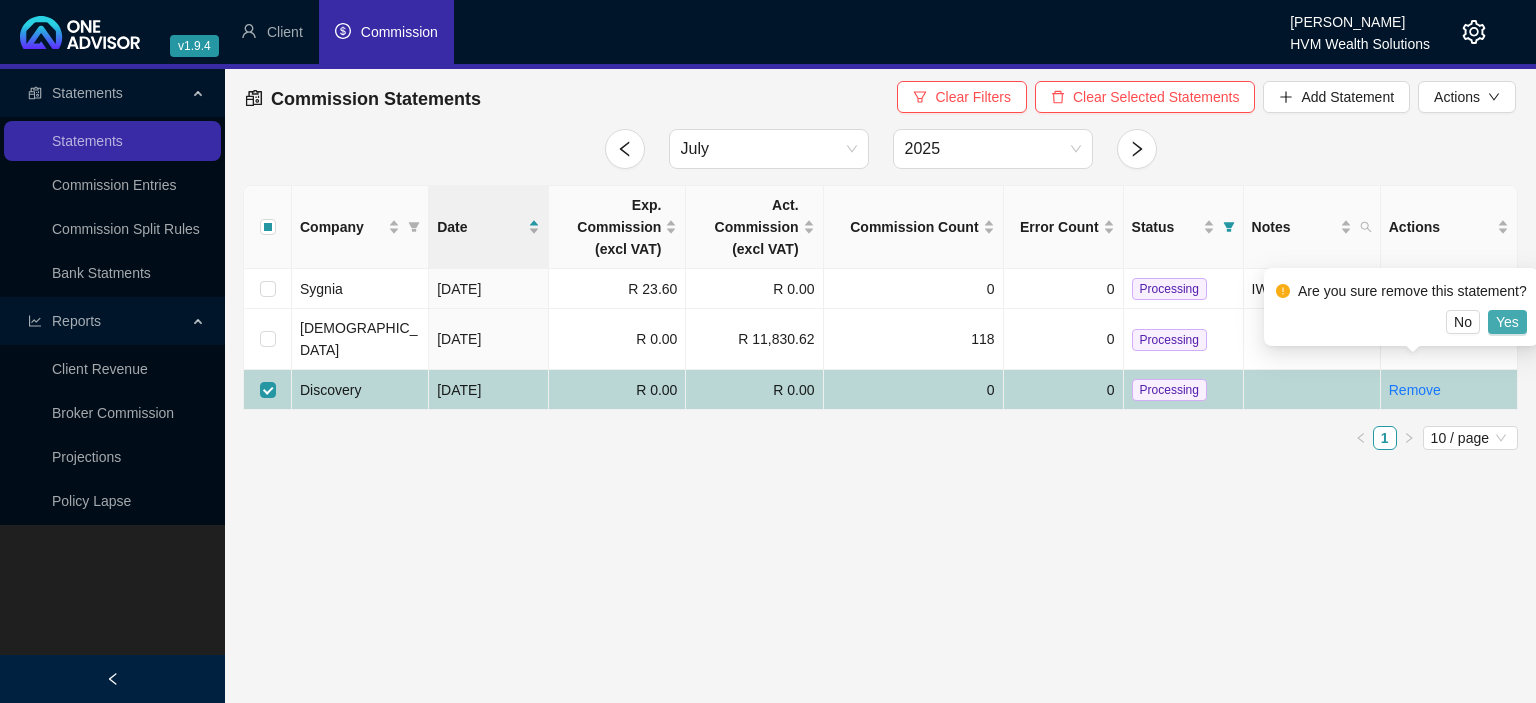 click on "Yes" at bounding box center (1507, 322) 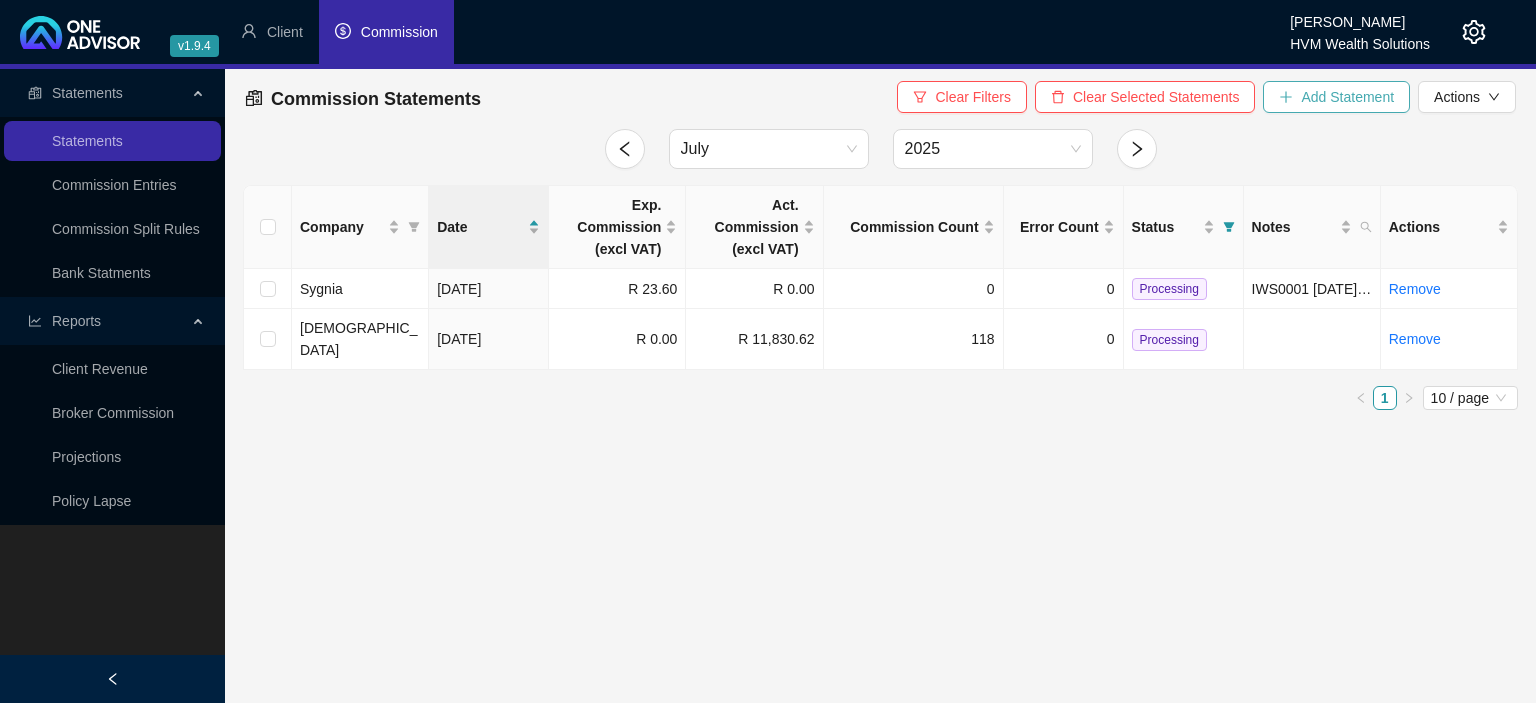 click on "Add Statement" at bounding box center [1336, 97] 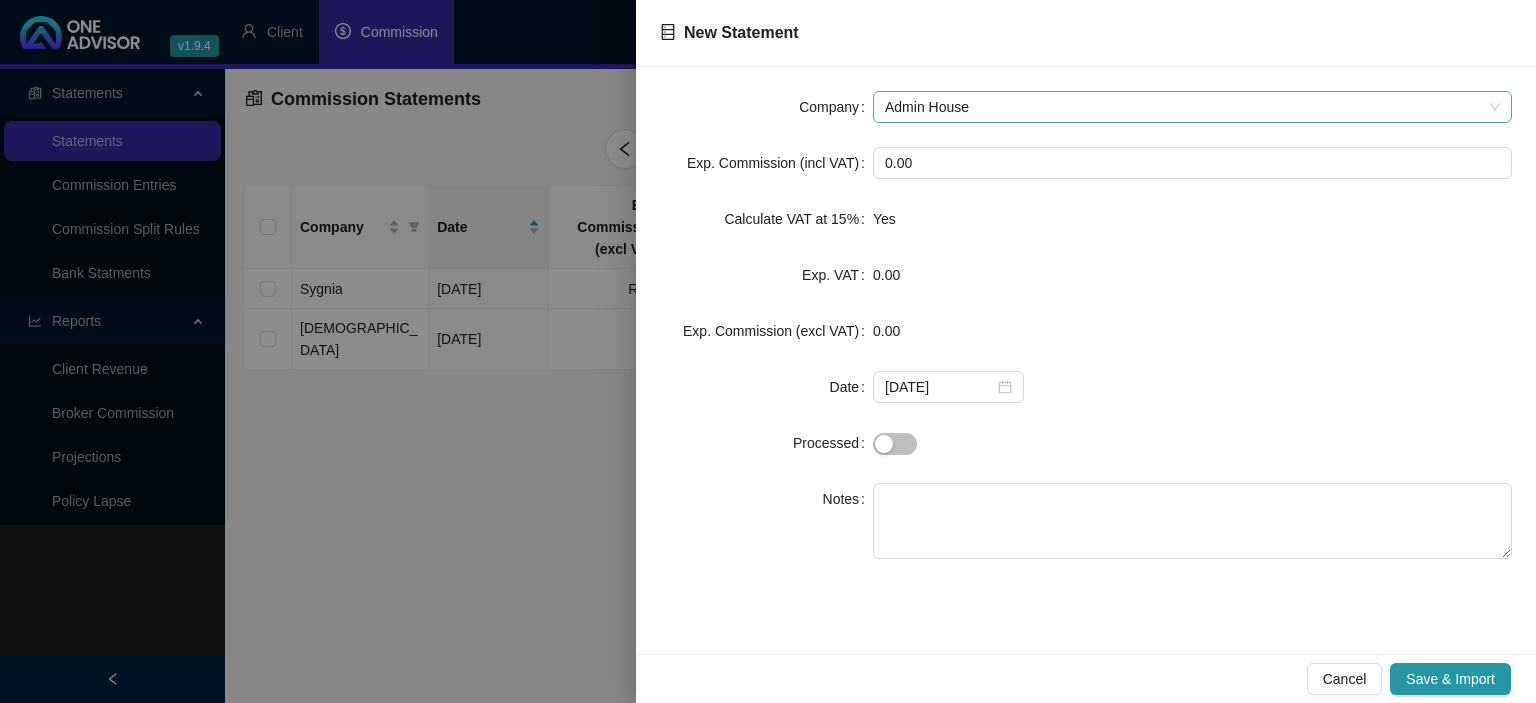 click on "Admin House" at bounding box center (1192, 107) 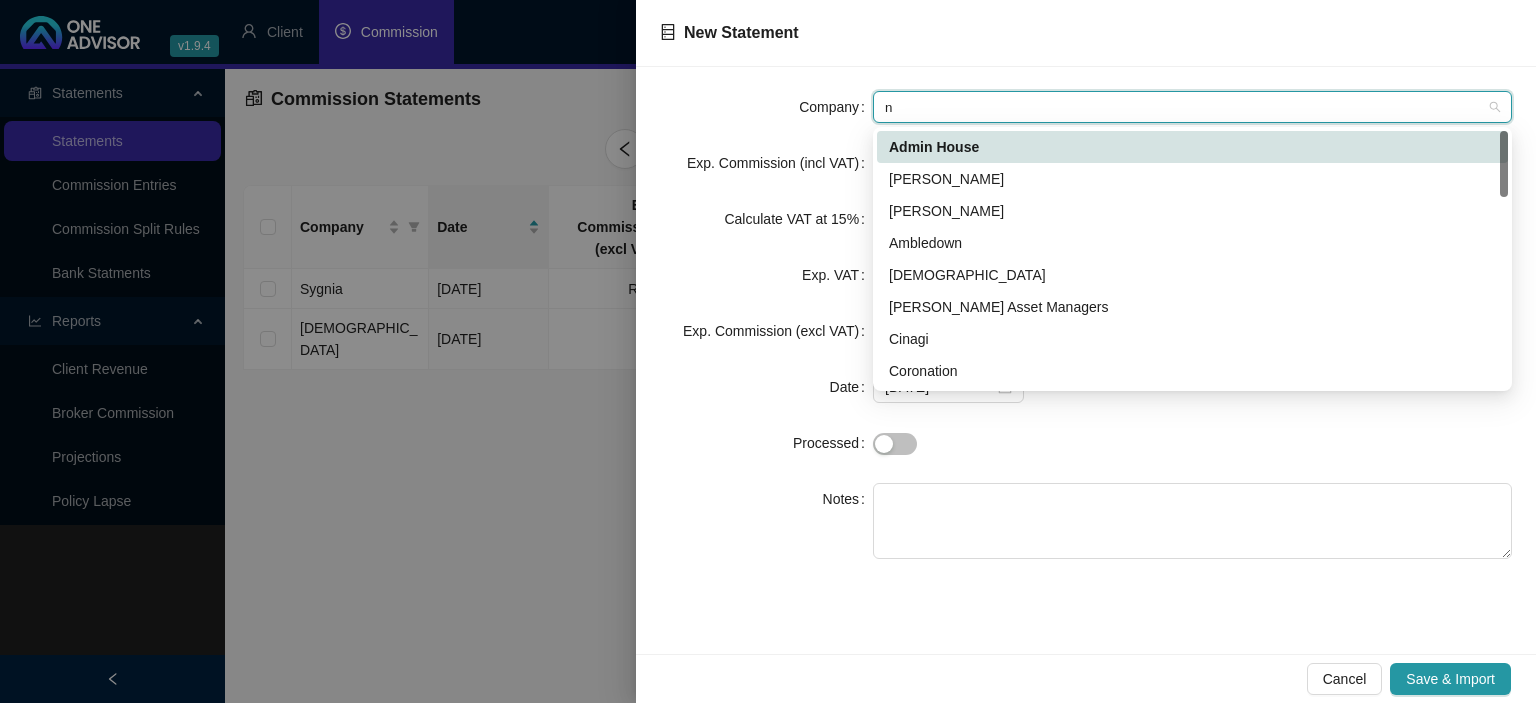 type on "ni" 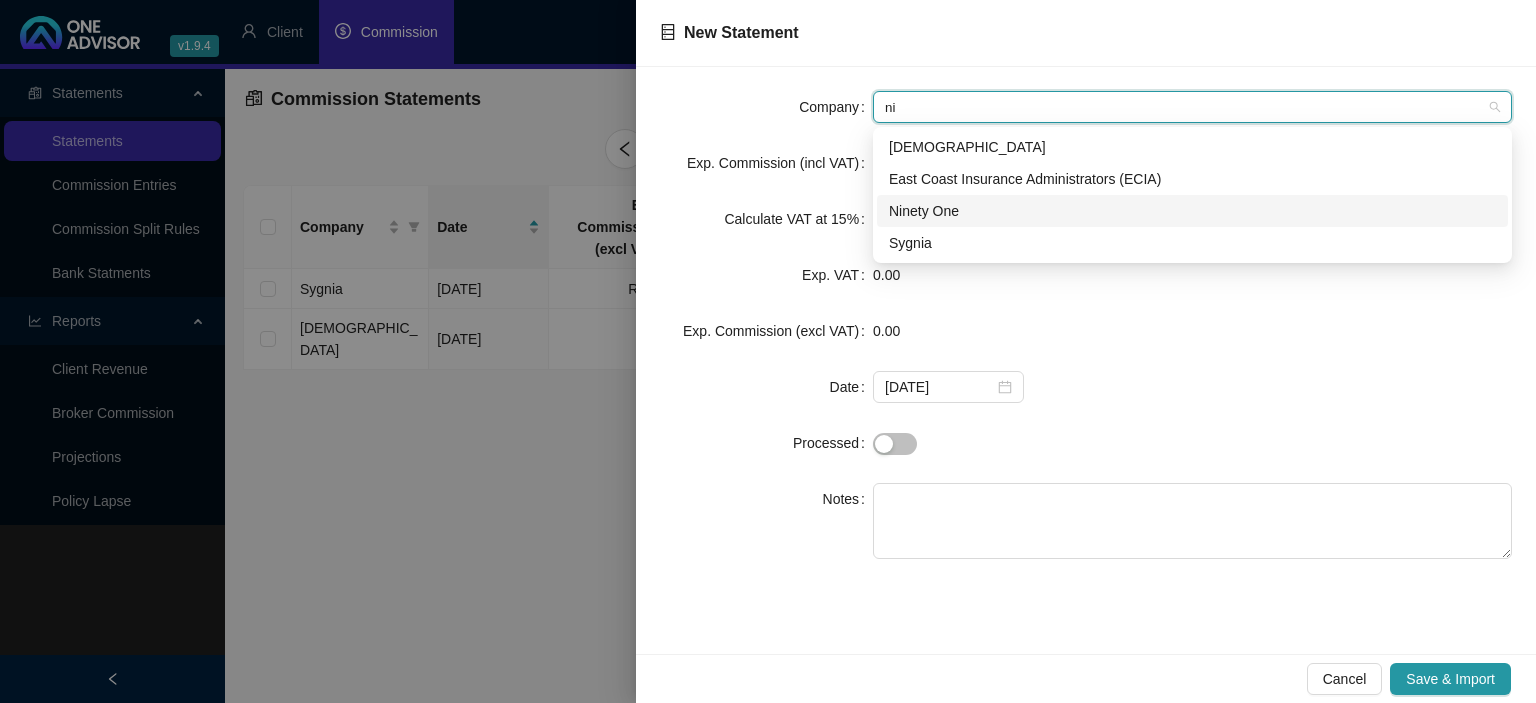 click on "Ninety One" at bounding box center [1192, 211] 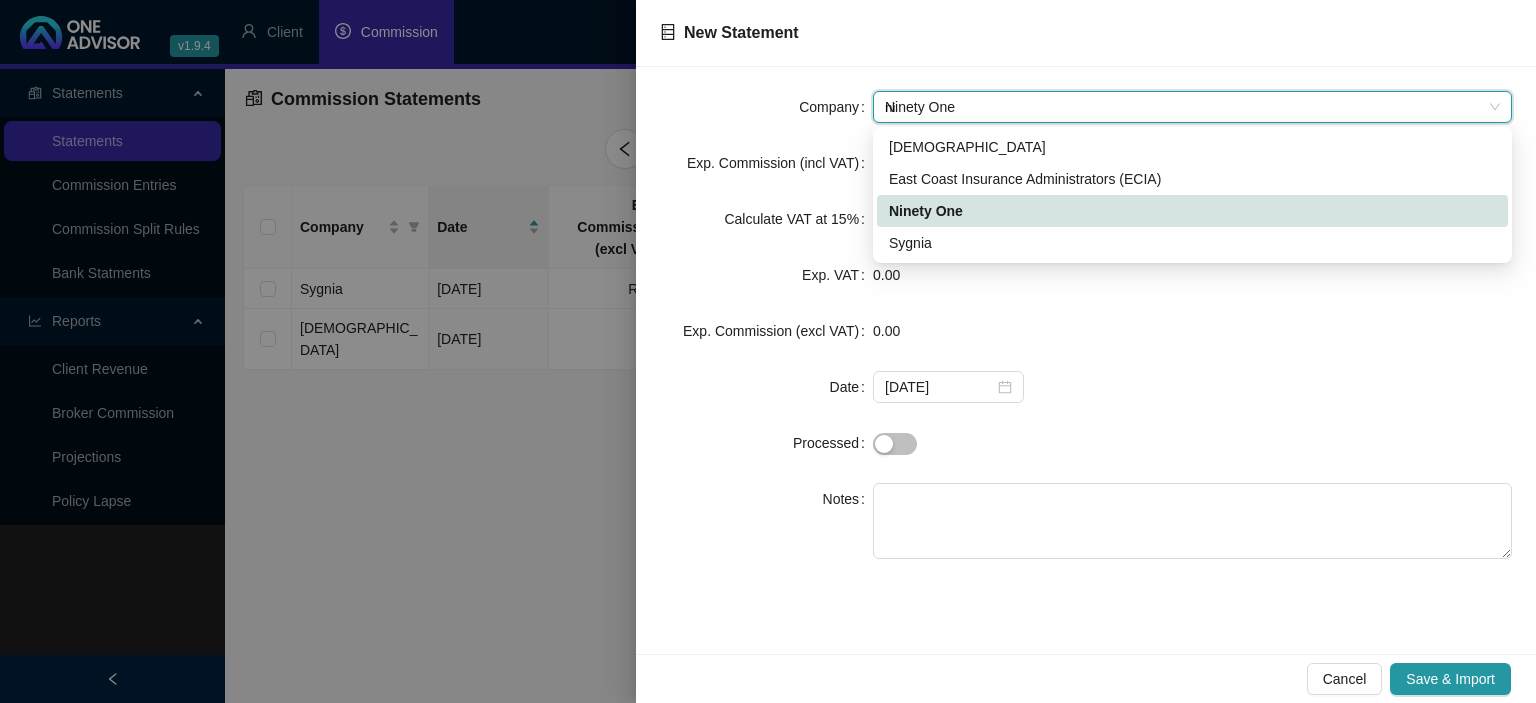 type 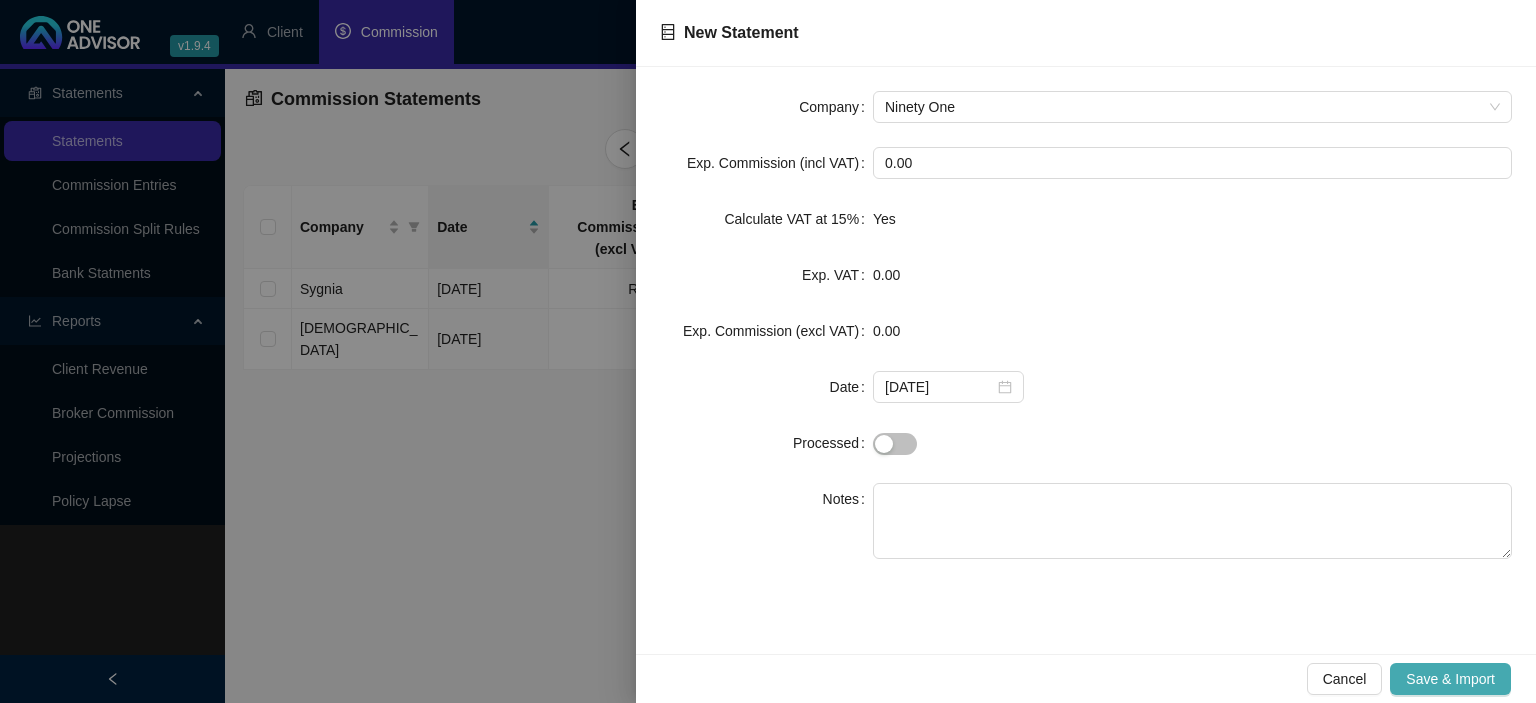 click on "Save & Import" at bounding box center [1450, 679] 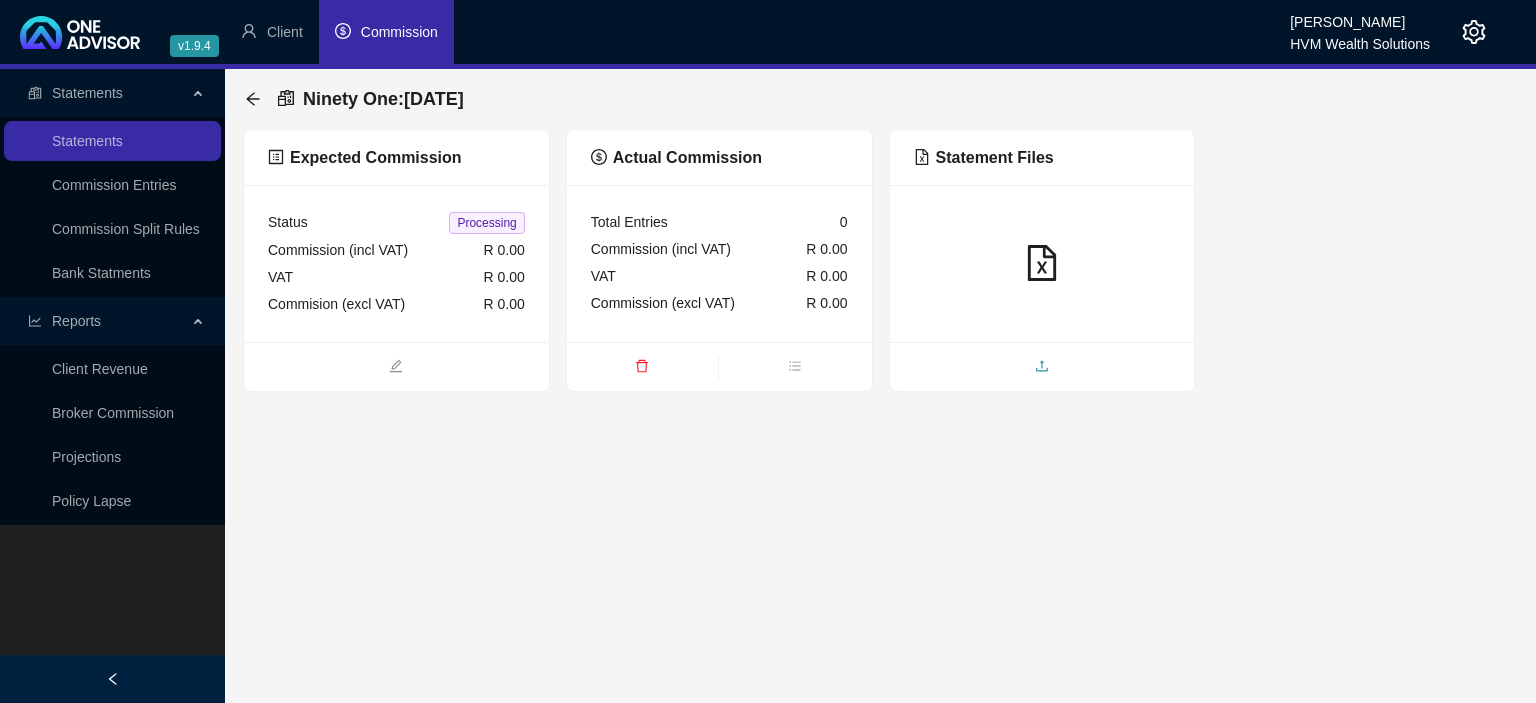 click at bounding box center (1042, 368) 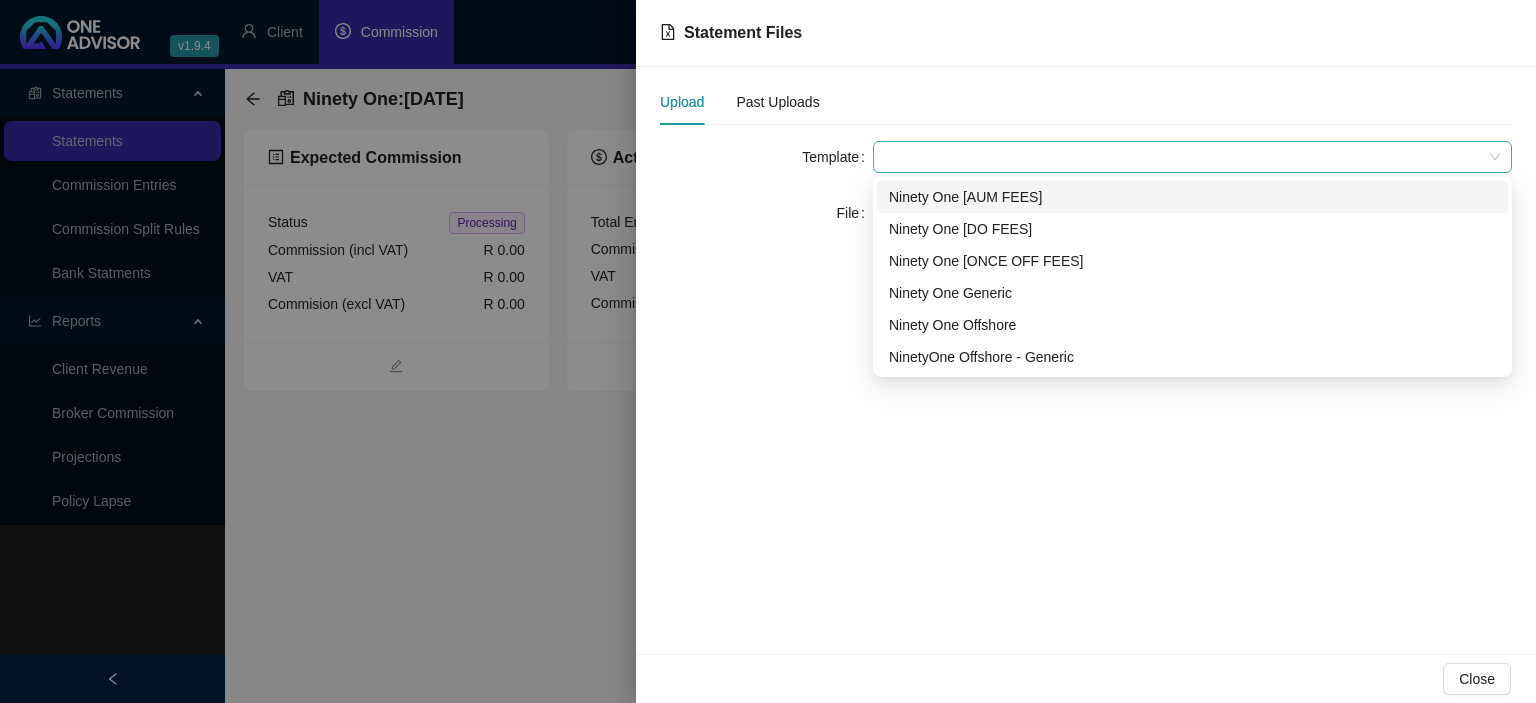 click at bounding box center [1192, 157] 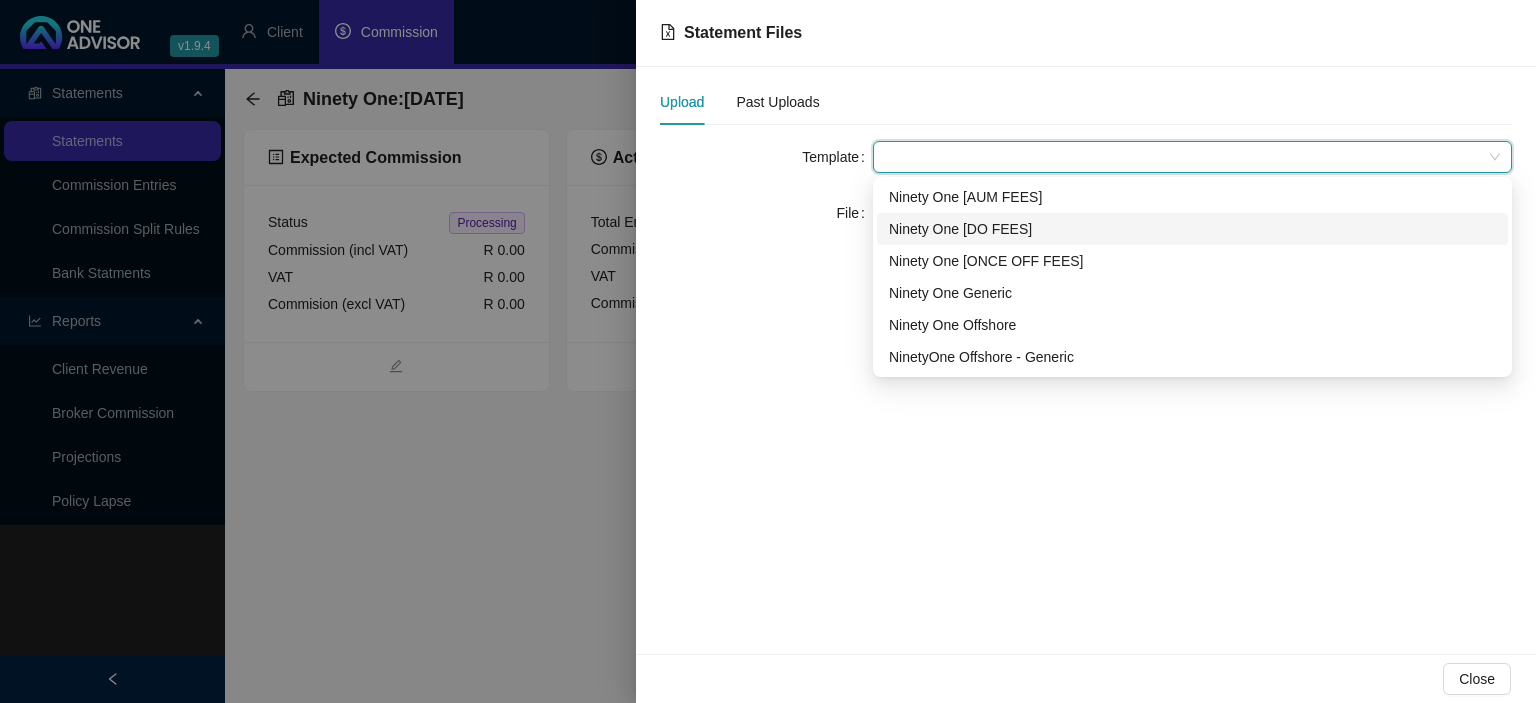 click on "Ninety One [DO FEES]" at bounding box center [1192, 229] 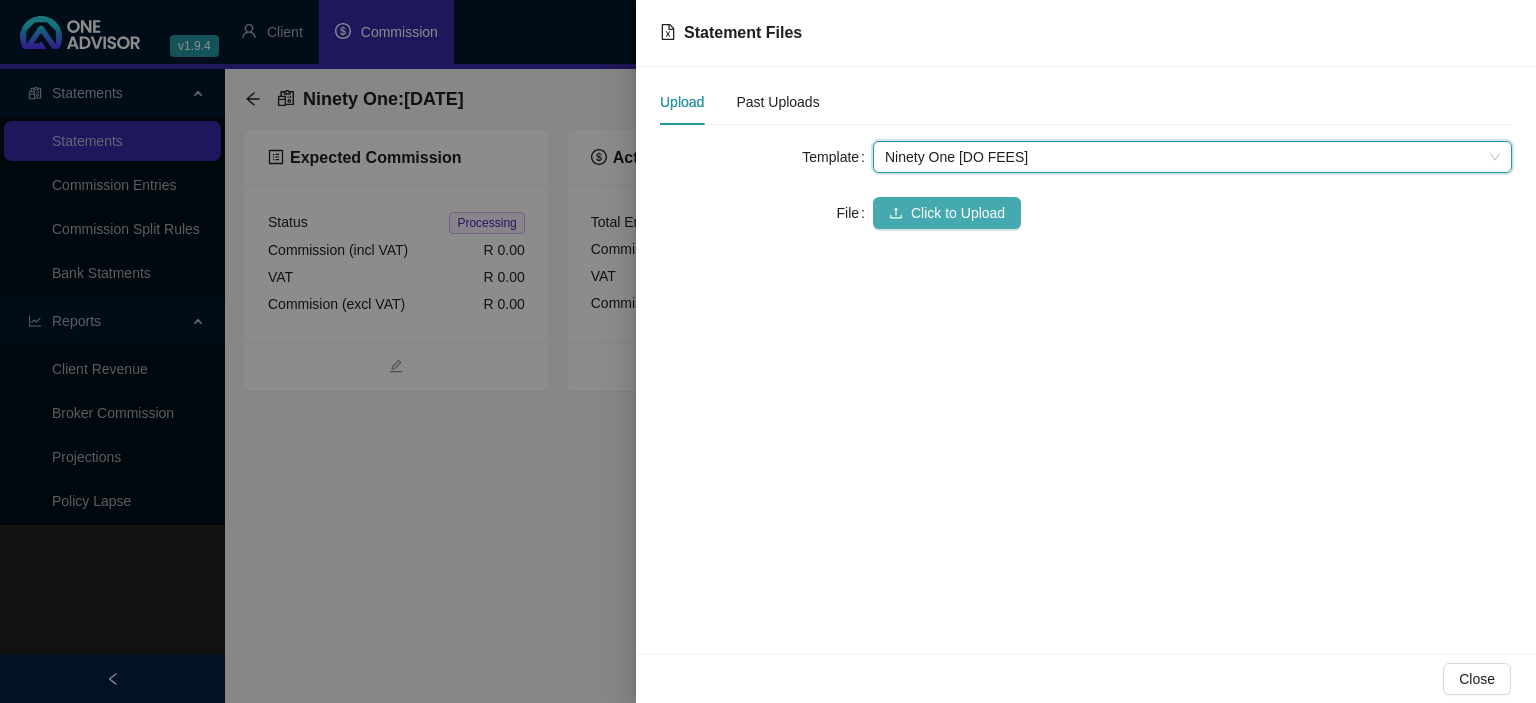 click on "Click to Upload" at bounding box center (958, 213) 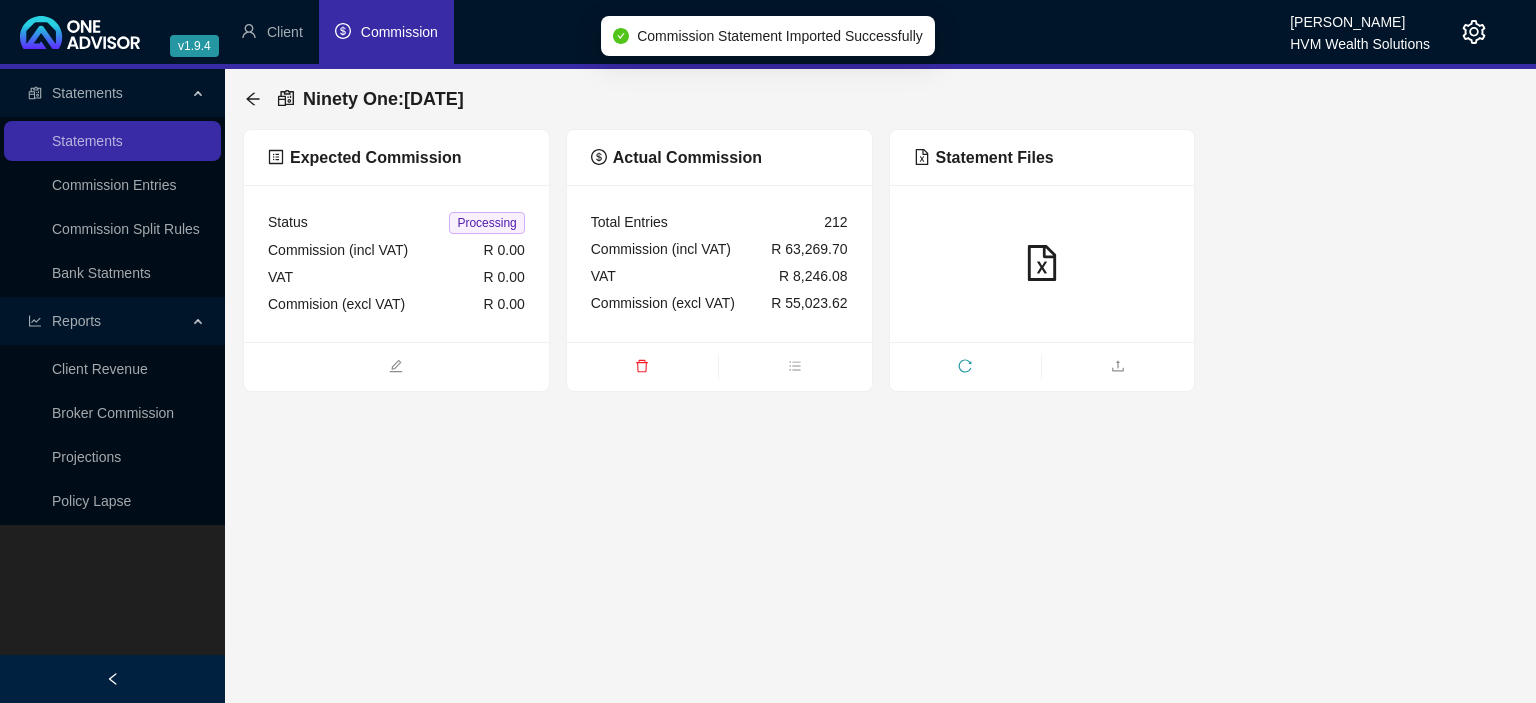 click at bounding box center (642, 368) 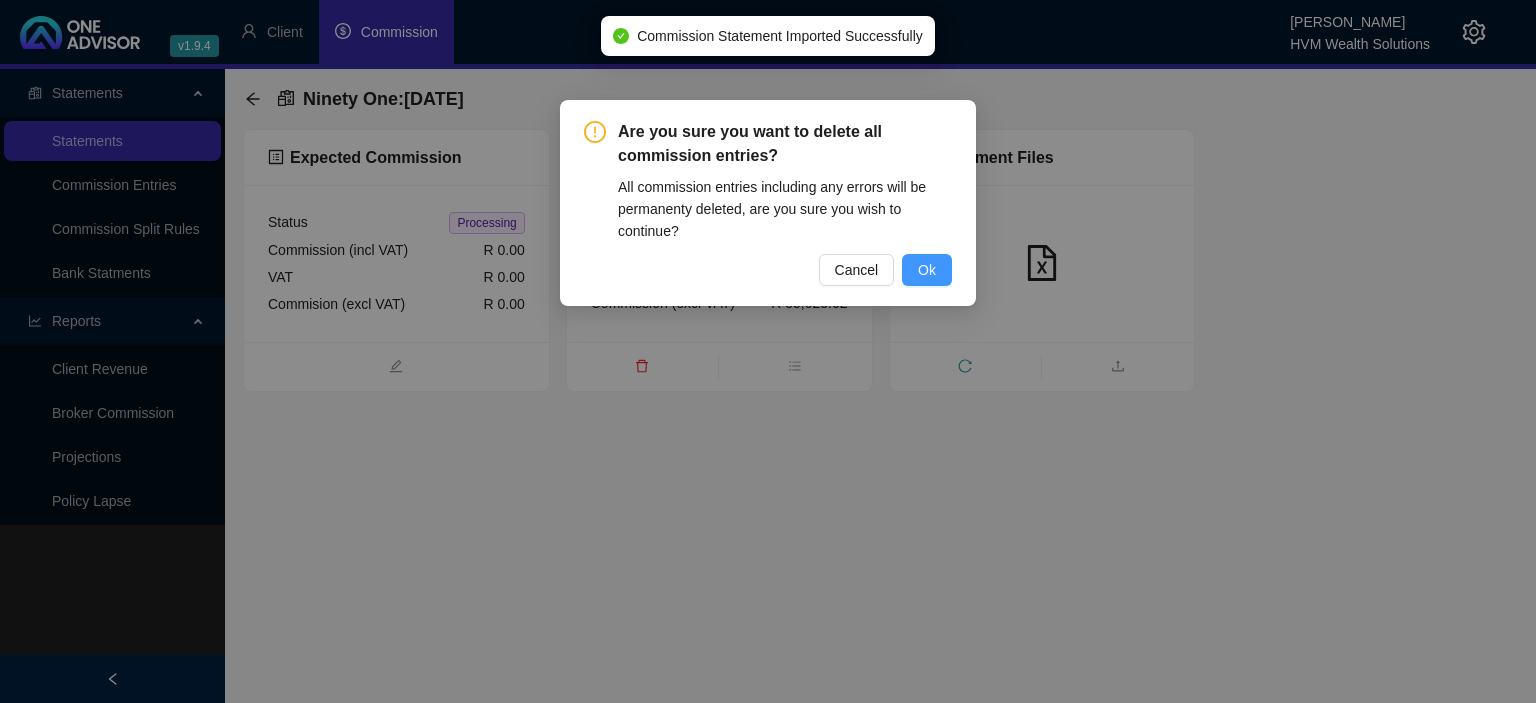 click on "Ok" at bounding box center [927, 270] 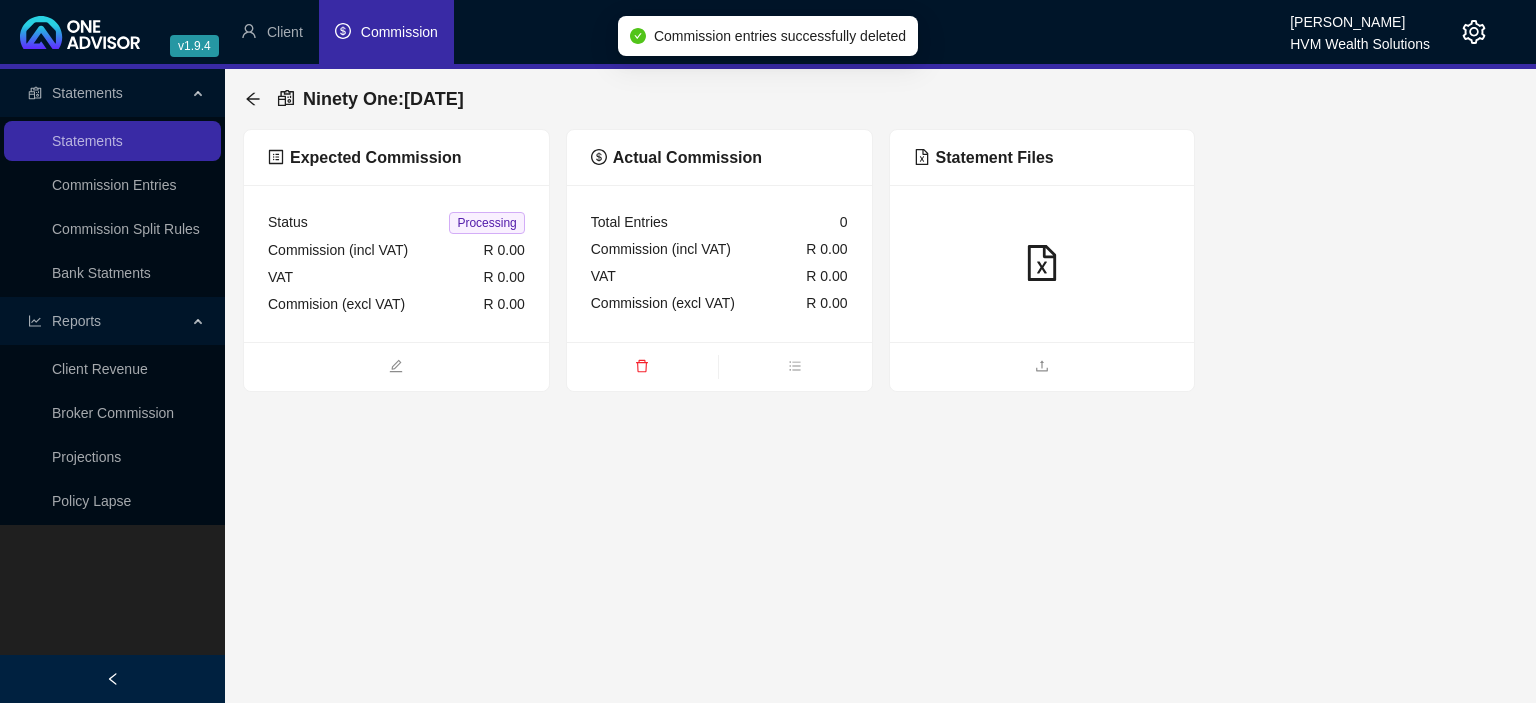 click at bounding box center [1042, 366] 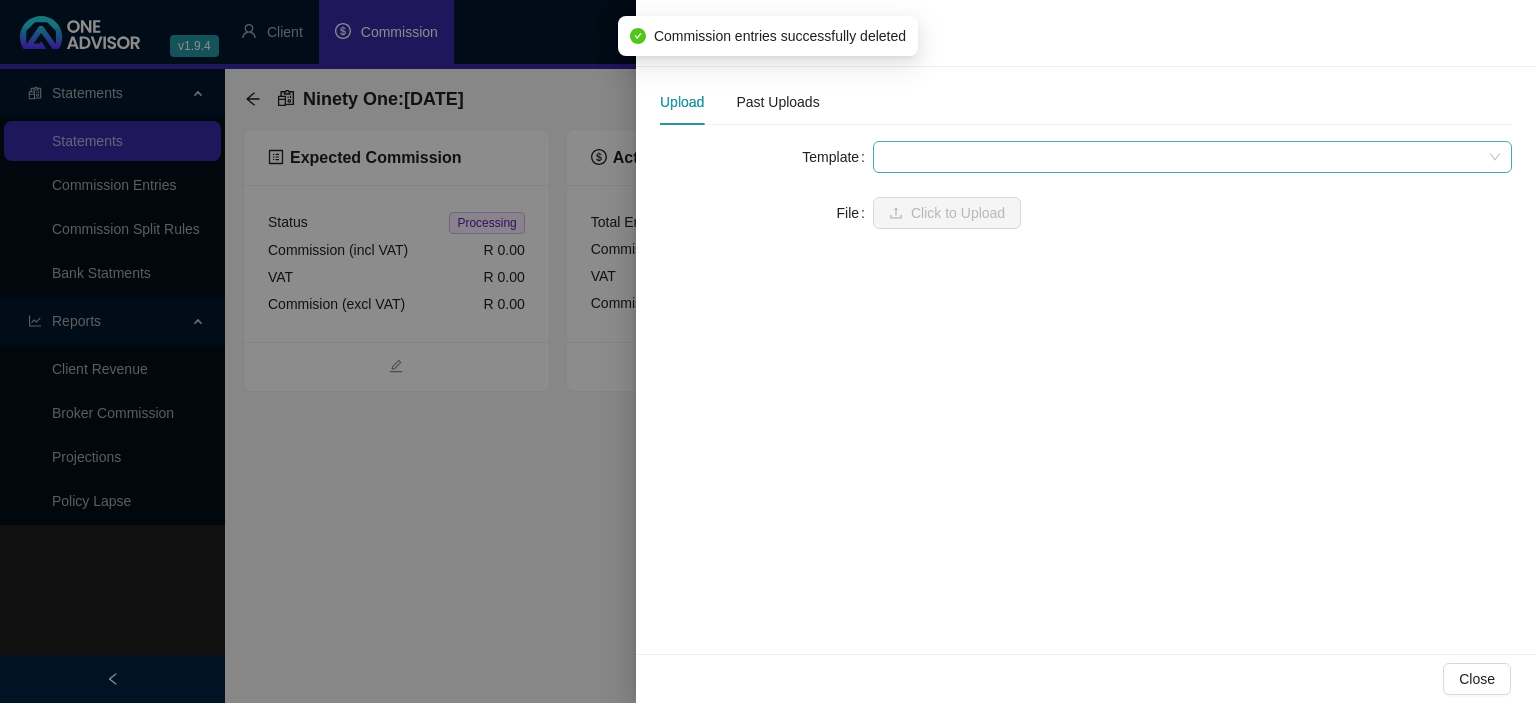 click at bounding box center (1192, 157) 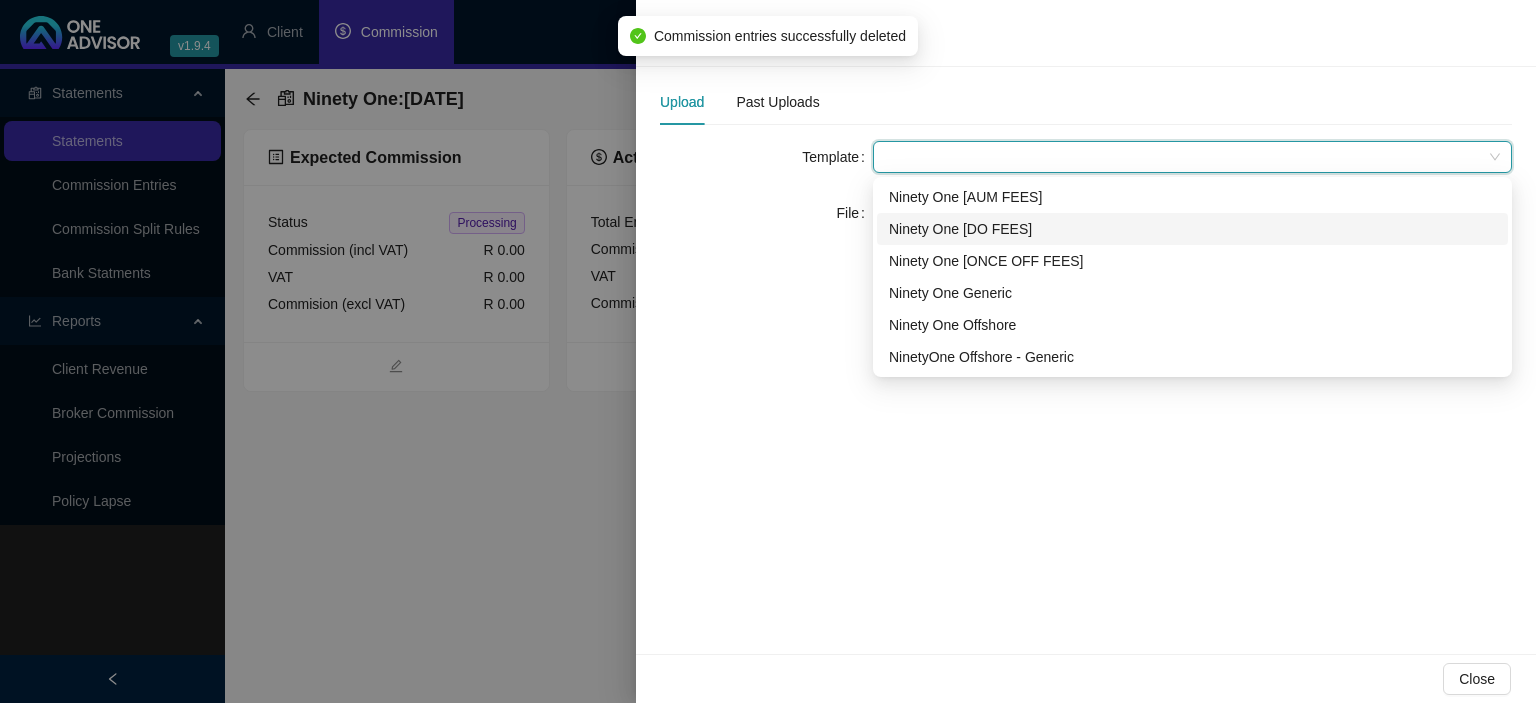 click on "Ninety One [DO FEES]" at bounding box center [1192, 229] 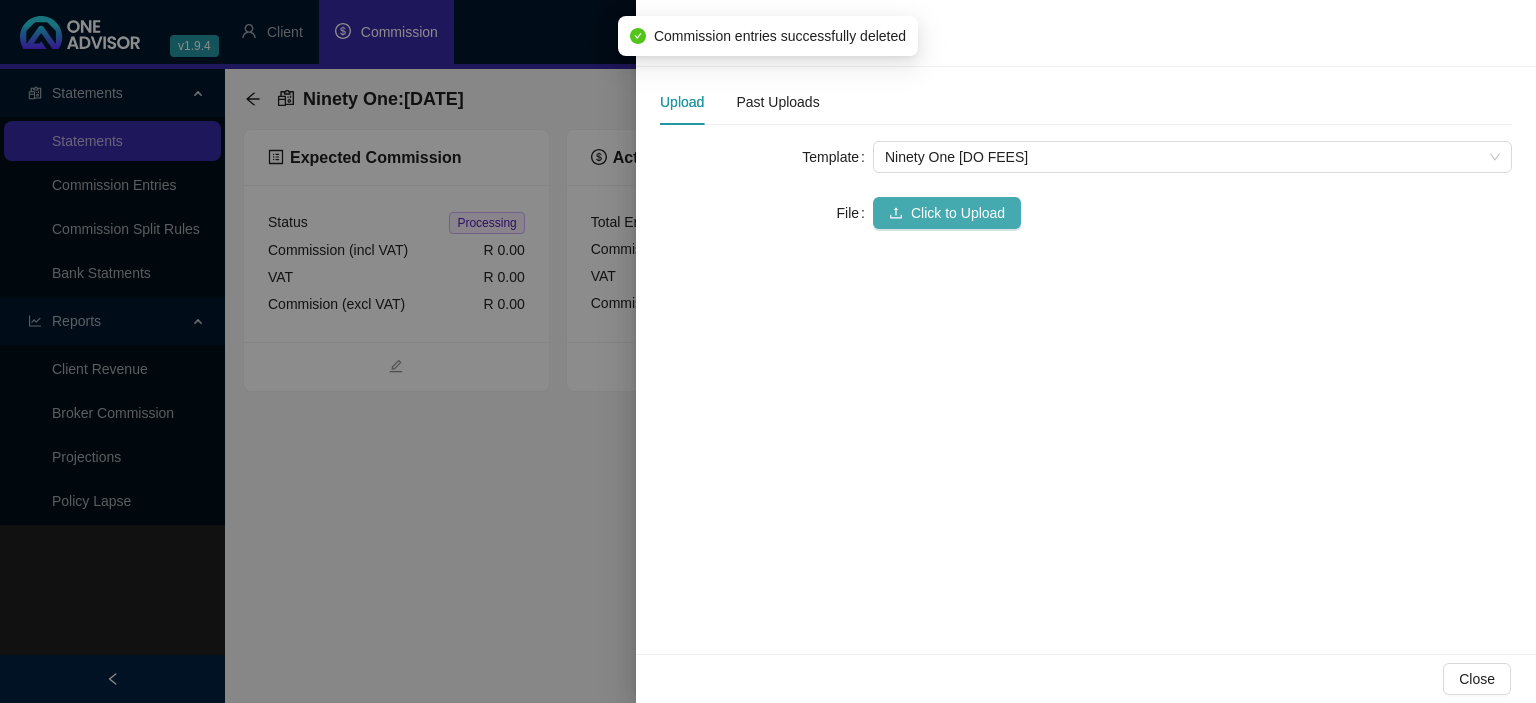 click on "Click to Upload" at bounding box center (958, 213) 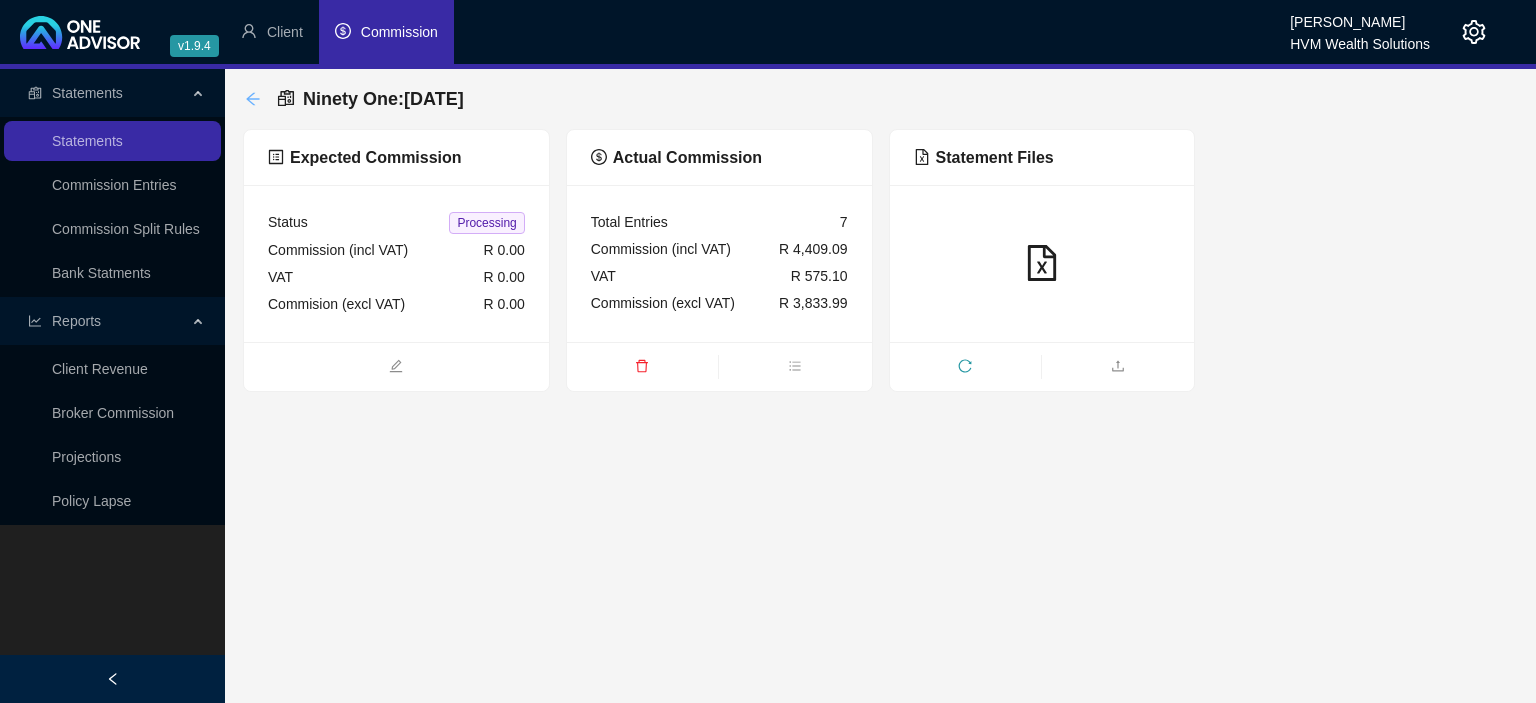 click 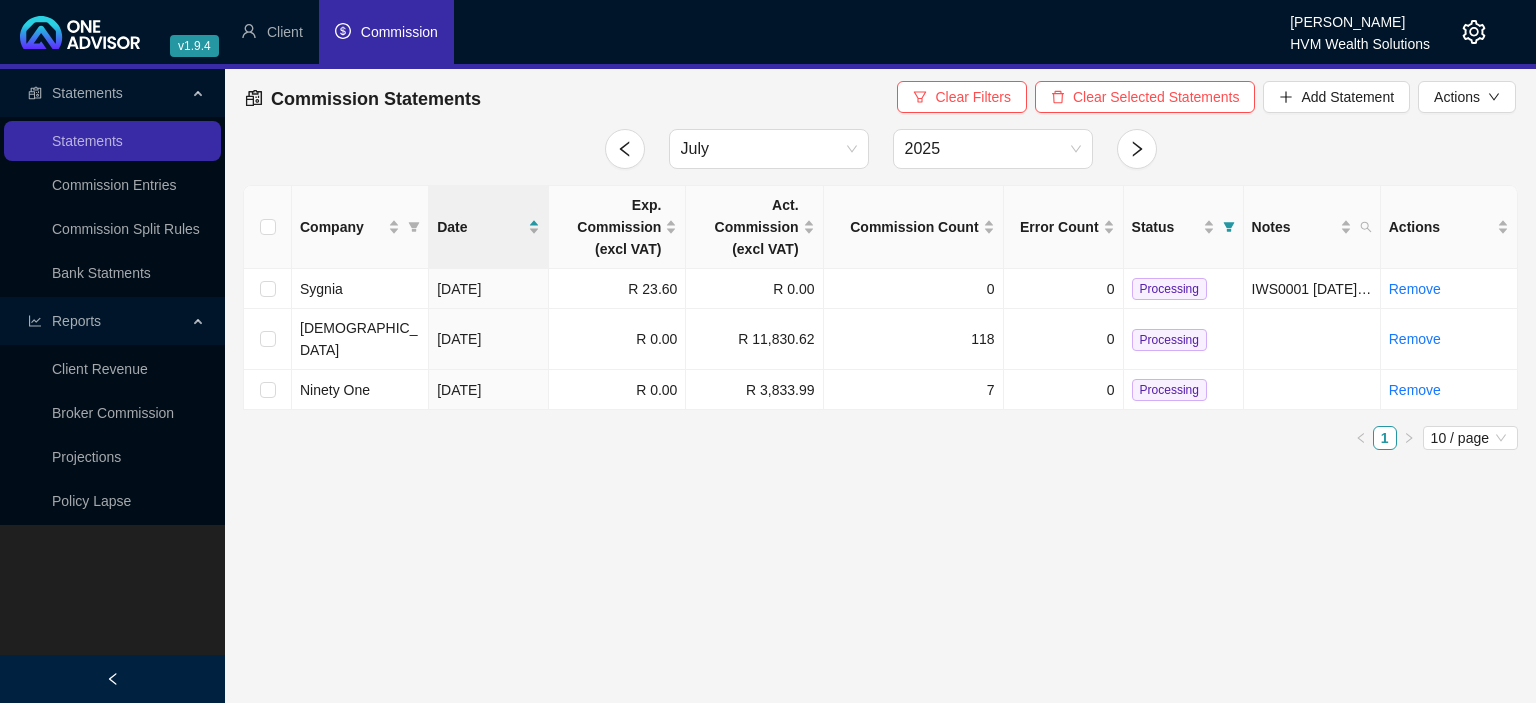 click 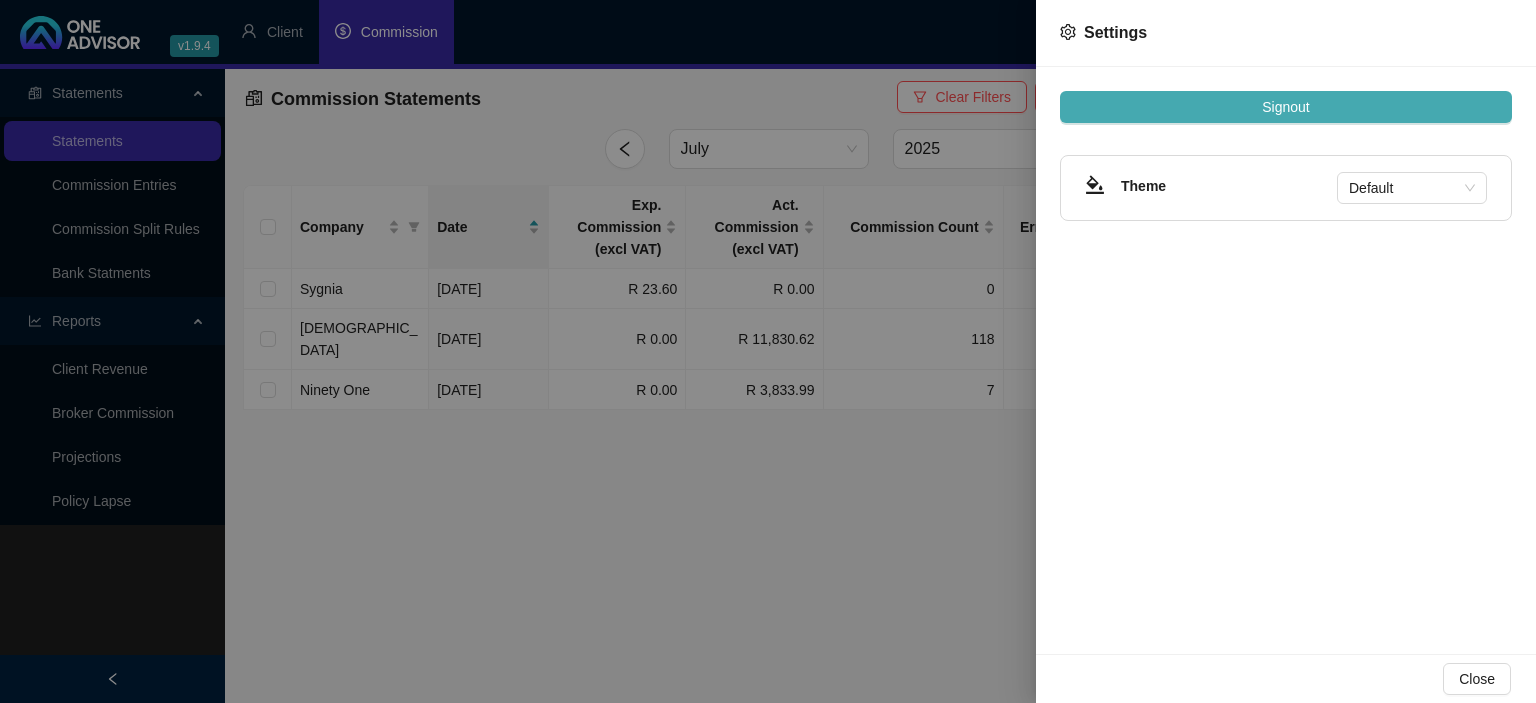click on "Signout" at bounding box center (1286, 107) 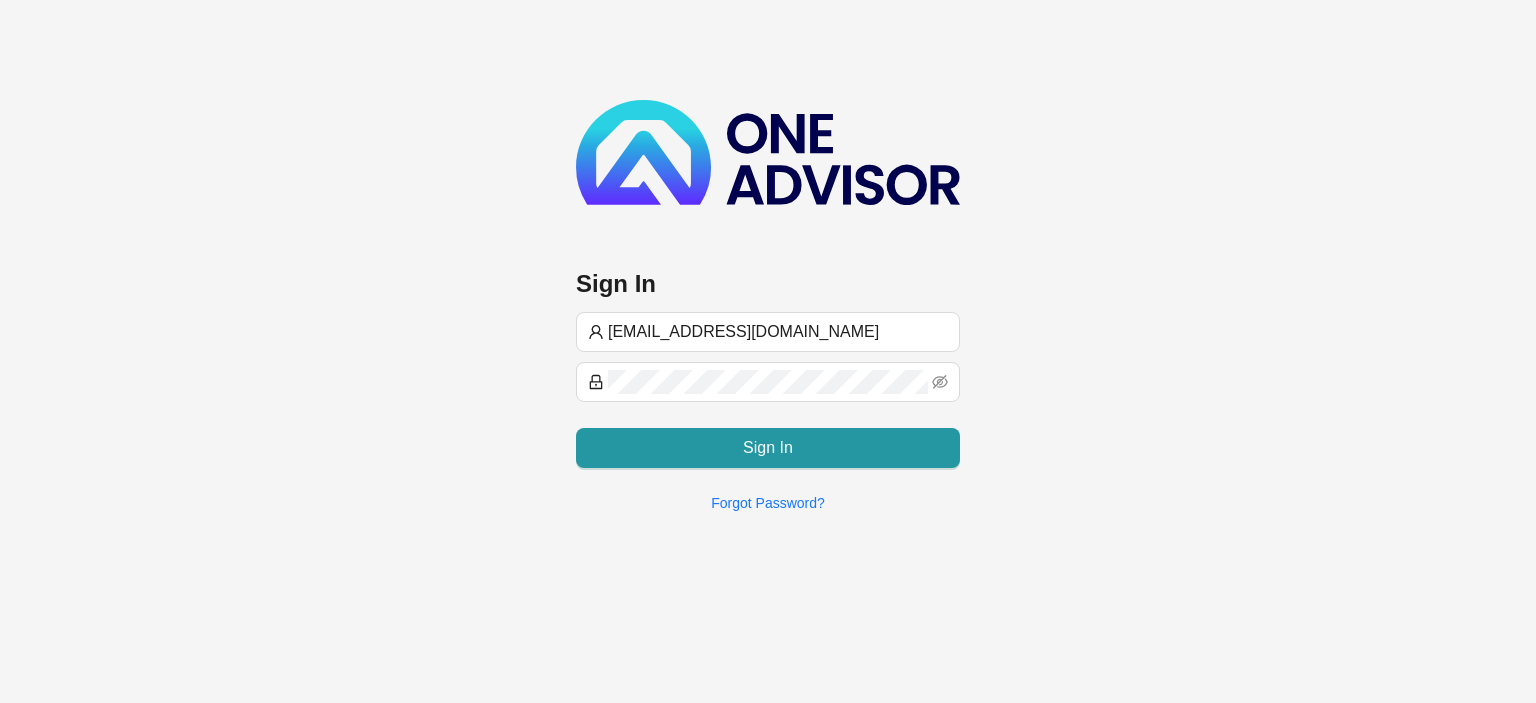 type on "[EMAIL_ADDRESS][DOMAIN_NAME]" 